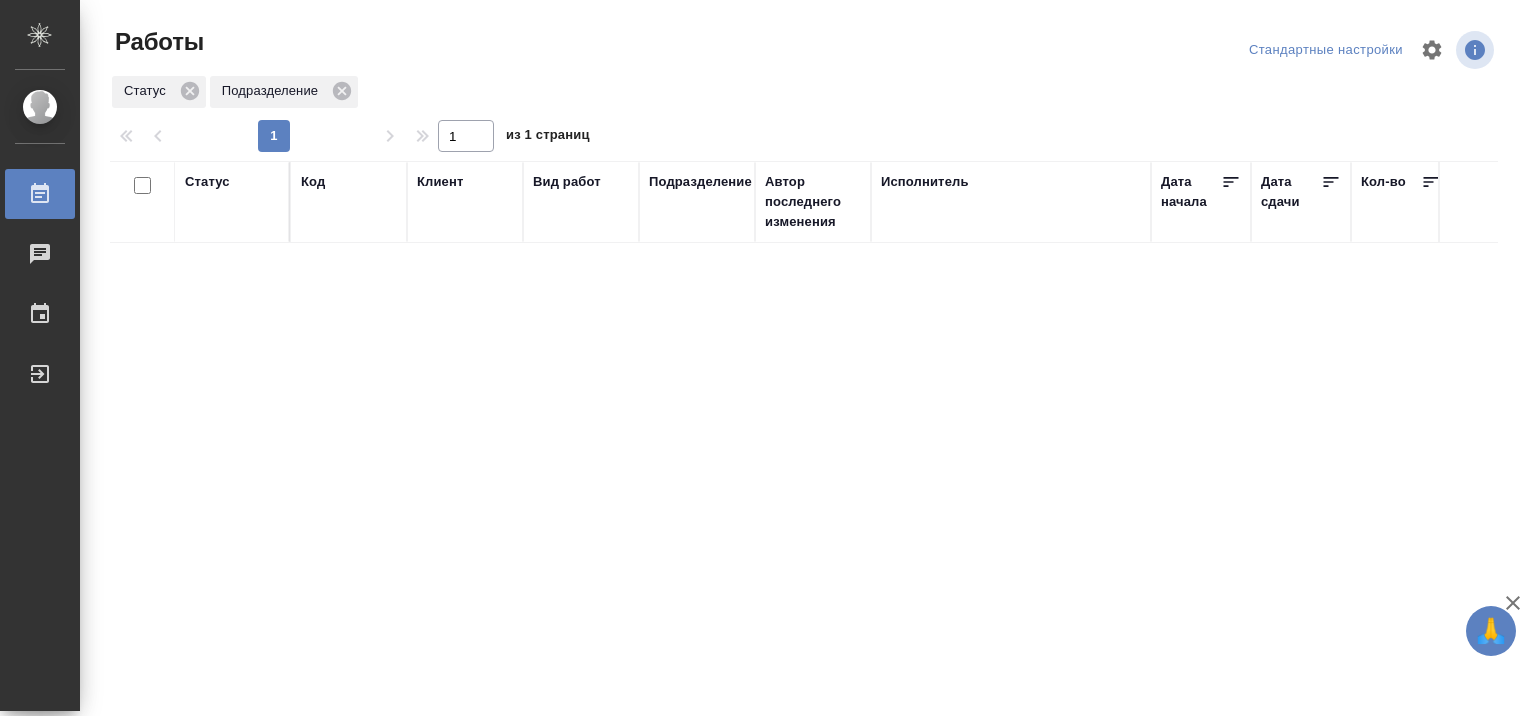 scroll, scrollTop: 0, scrollLeft: 0, axis: both 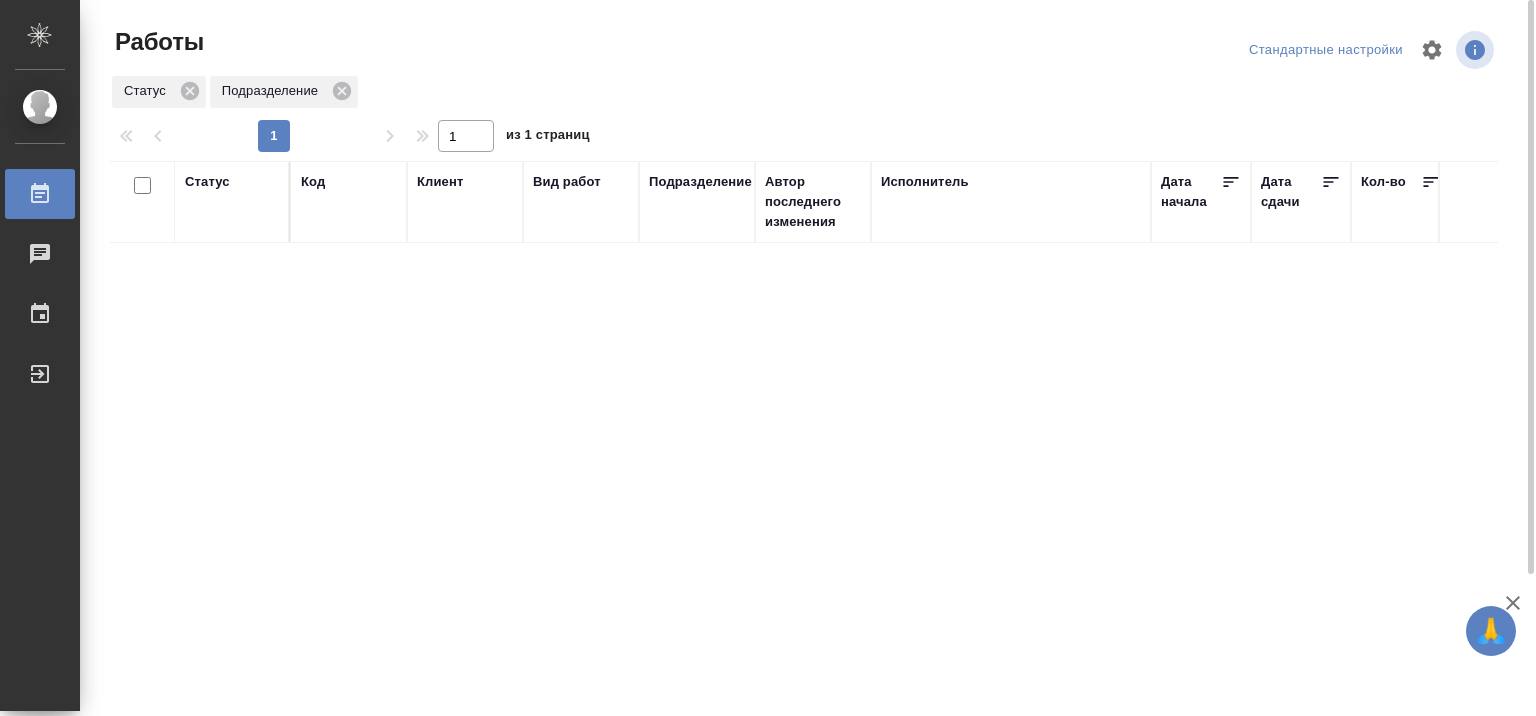 click on "Статус" at bounding box center [207, 182] 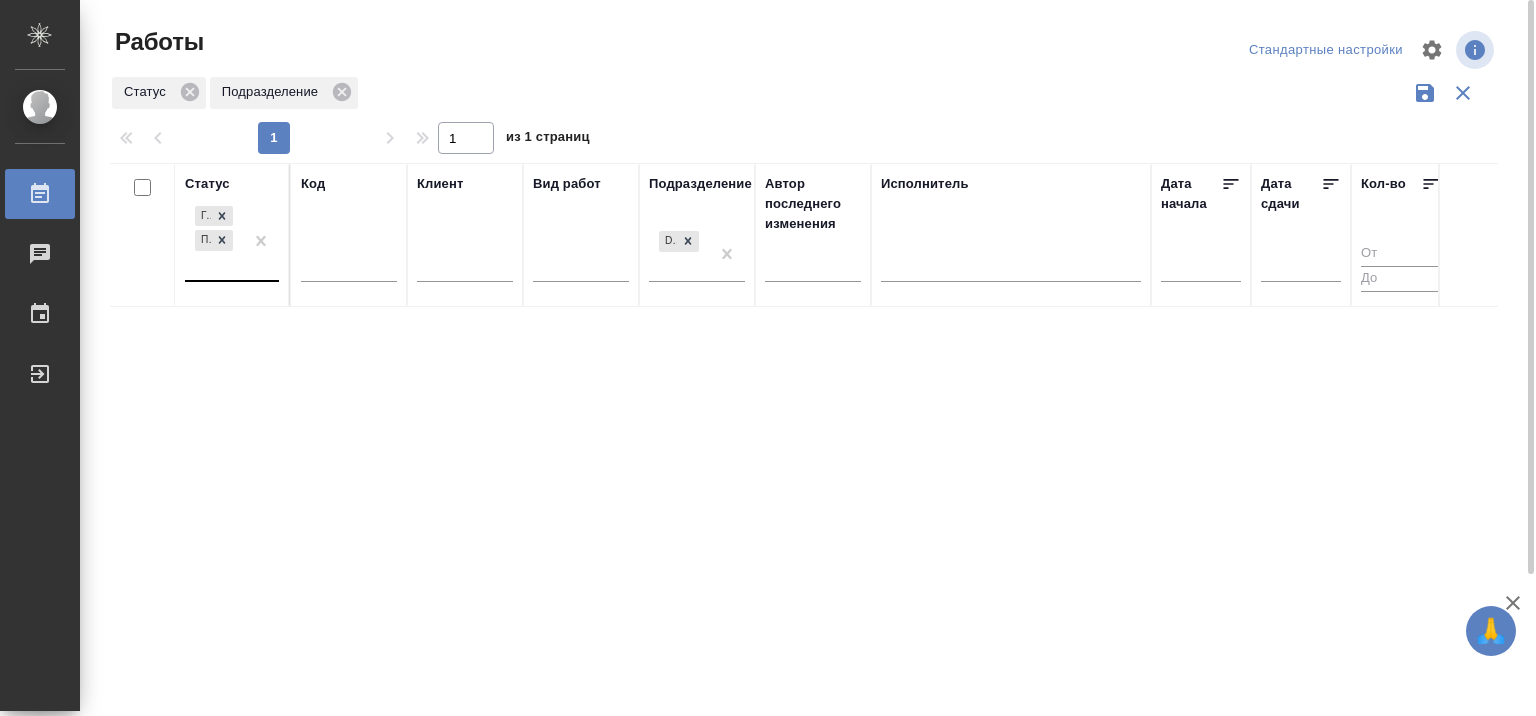 click at bounding box center [261, 241] 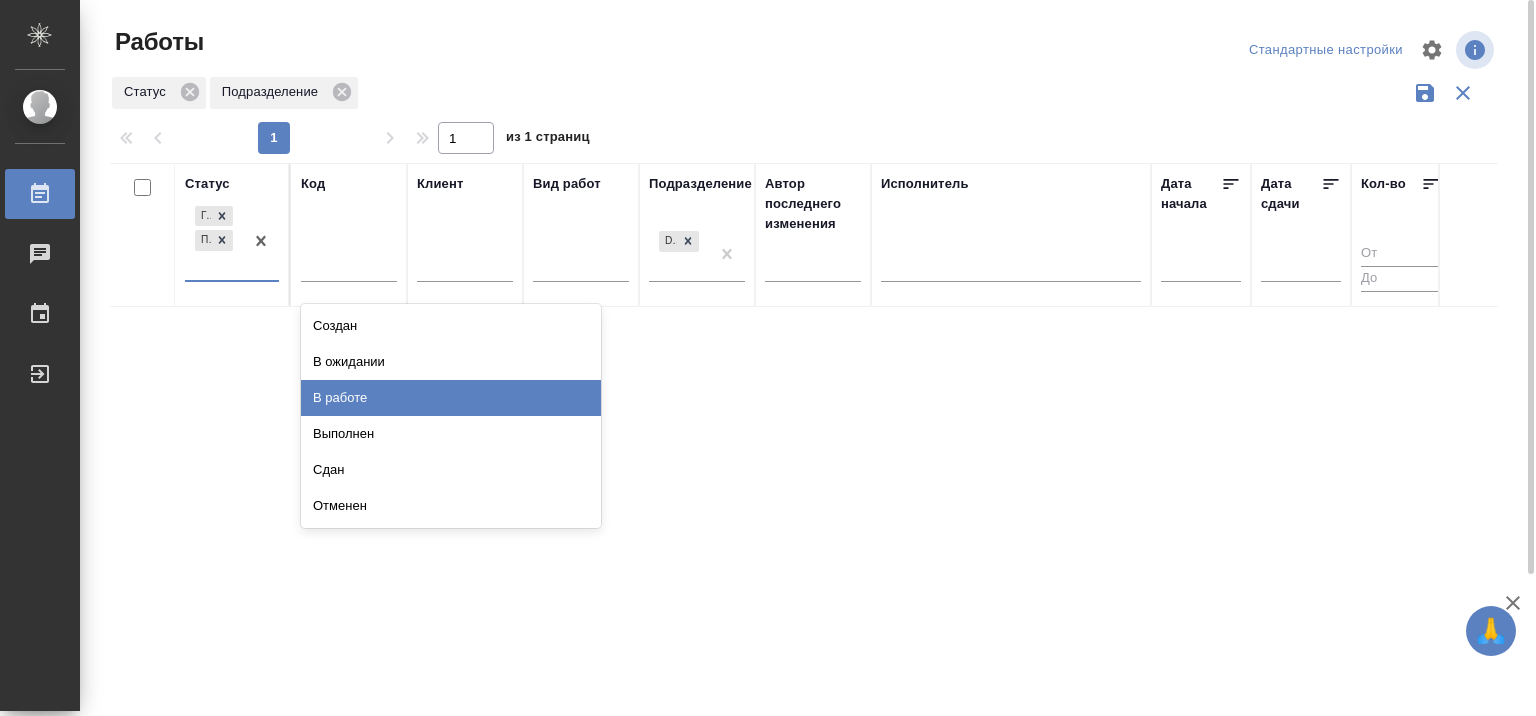 click on "В работе" at bounding box center (451, 398) 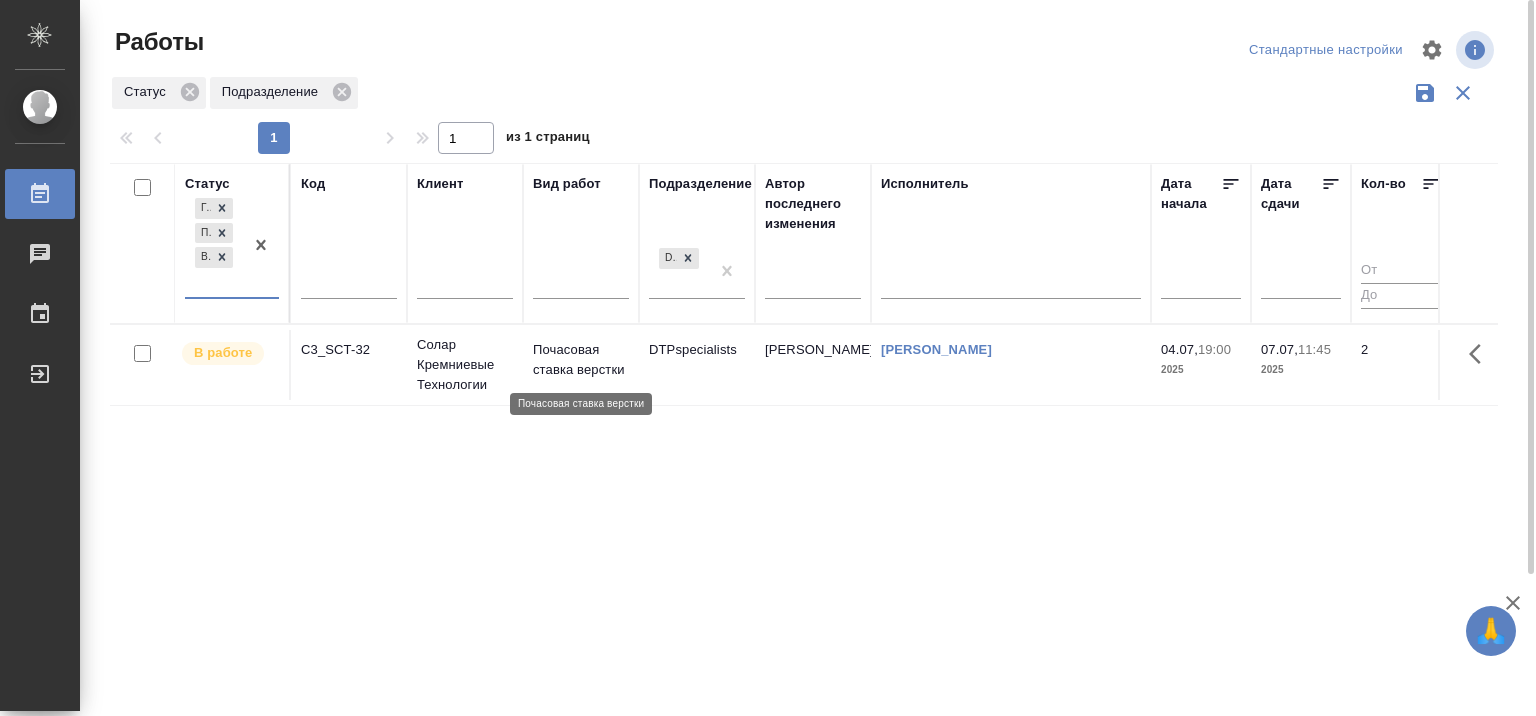 click on "Почасовая ставка верстки" at bounding box center [581, 360] 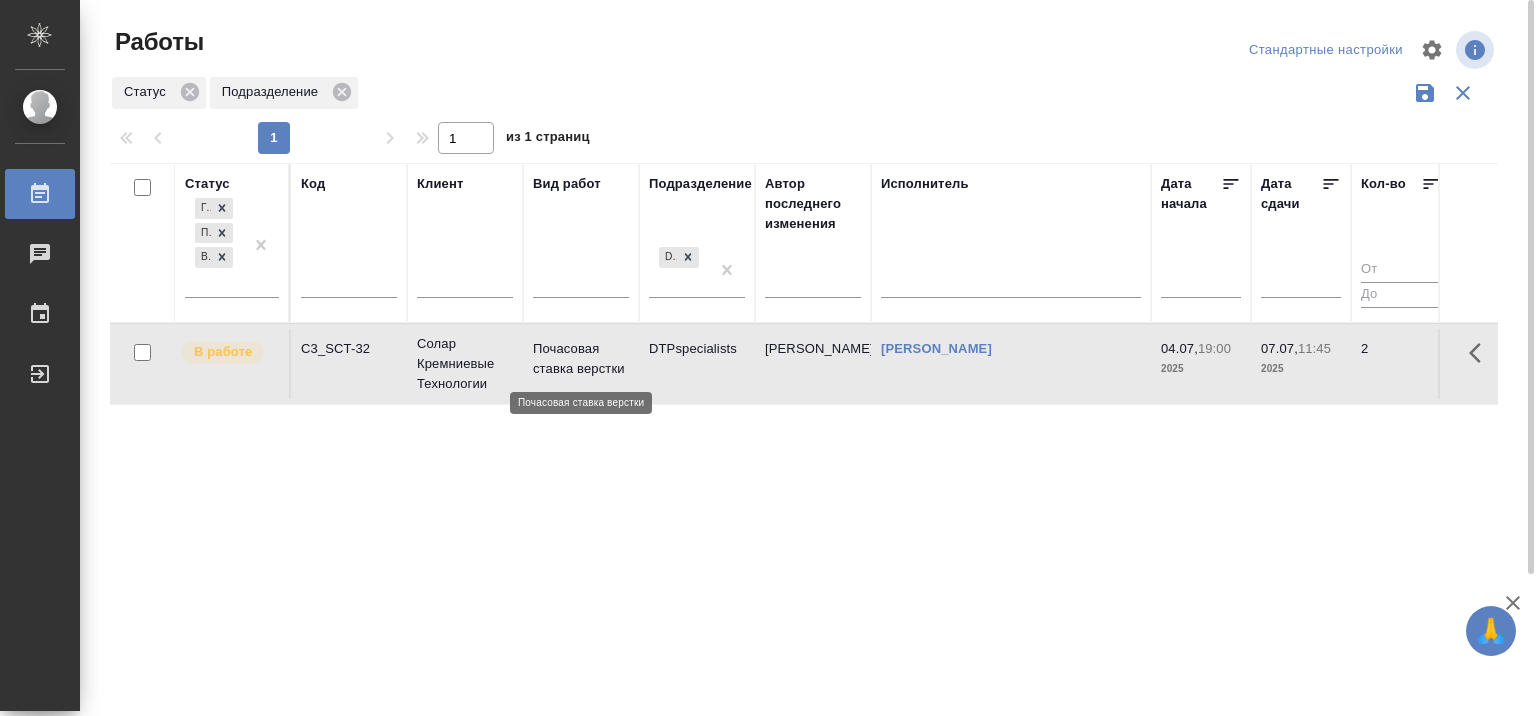 click on "Почасовая ставка верстки" at bounding box center (581, 359) 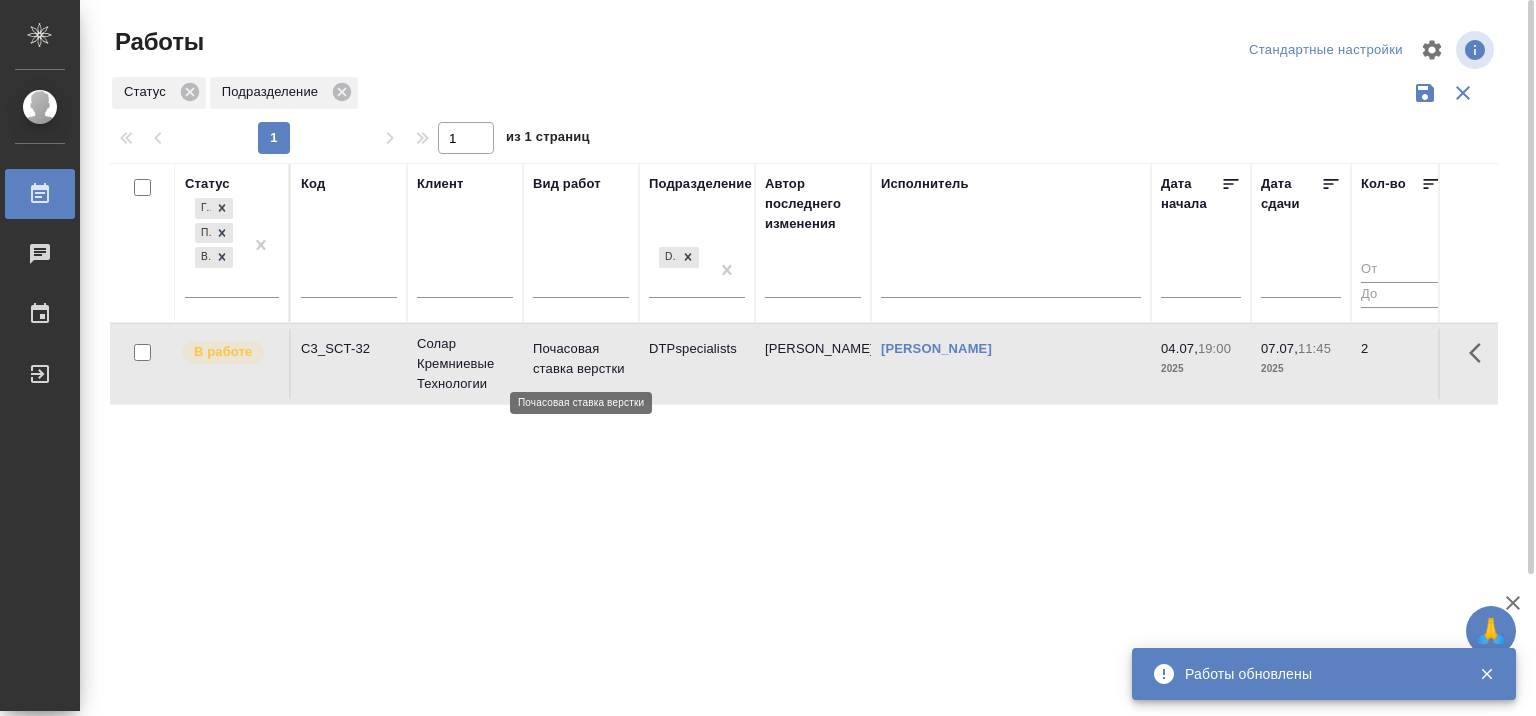 click on "Почасовая ставка верстки" at bounding box center (581, 359) 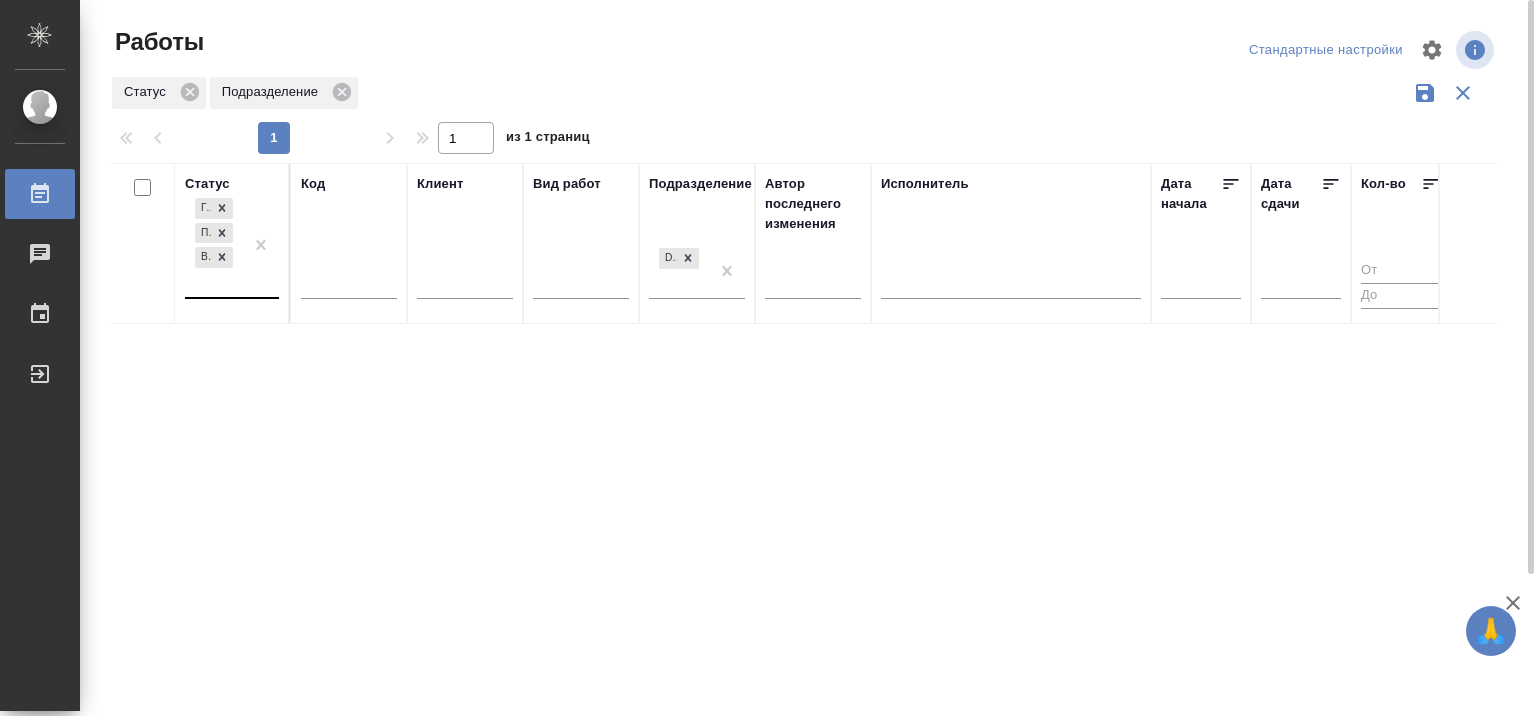 click on "Готов к работе Подбор В работе" at bounding box center (214, 245) 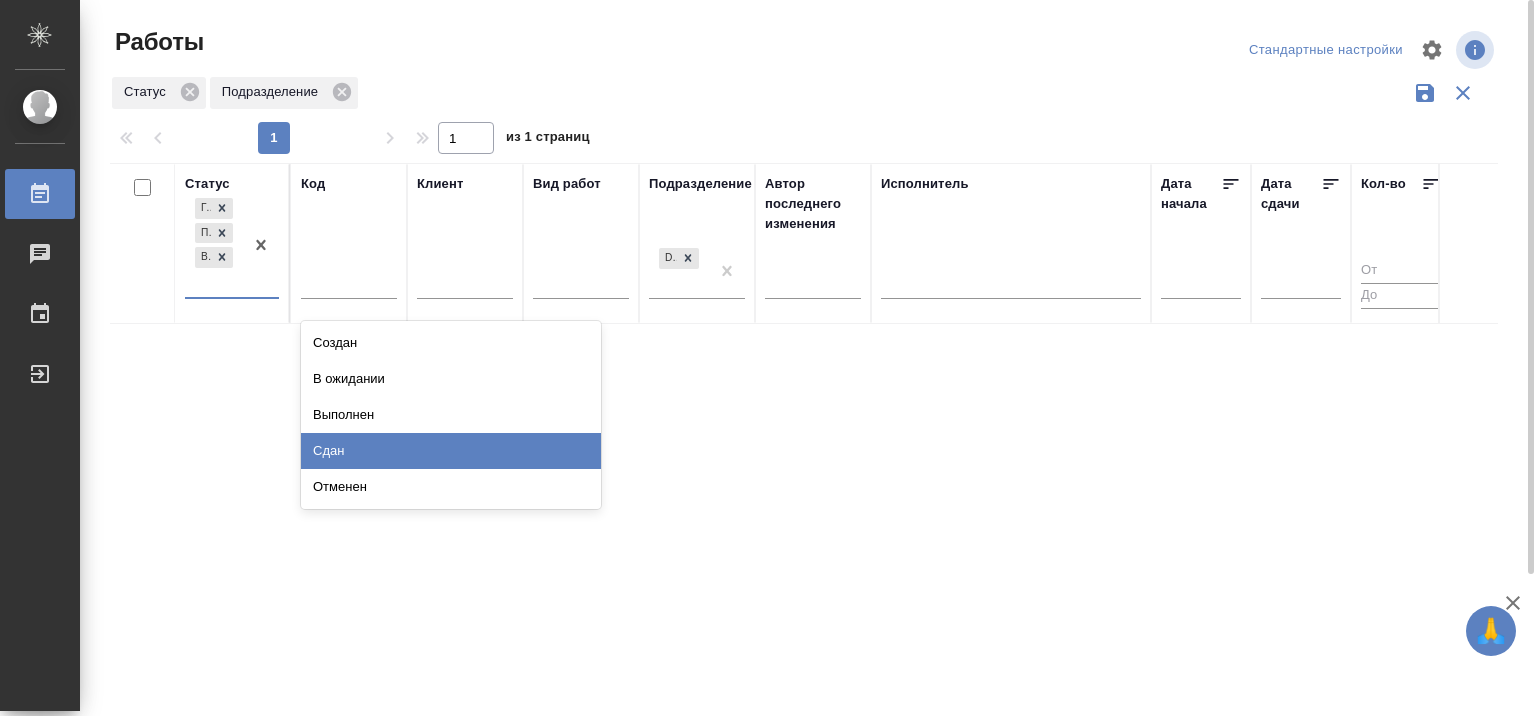 click on "Сдан" at bounding box center [451, 451] 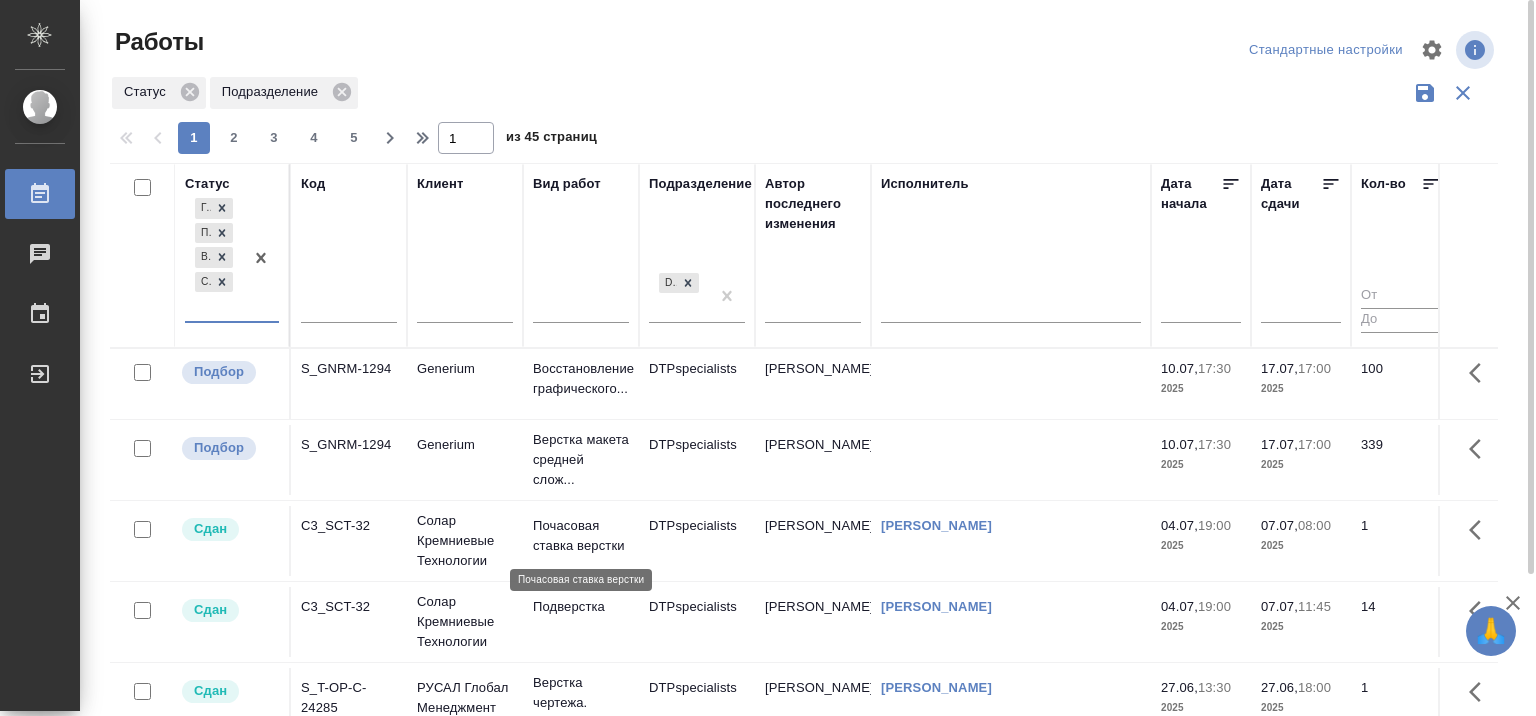 click on "Почасовая ставка верстки" at bounding box center (581, 536) 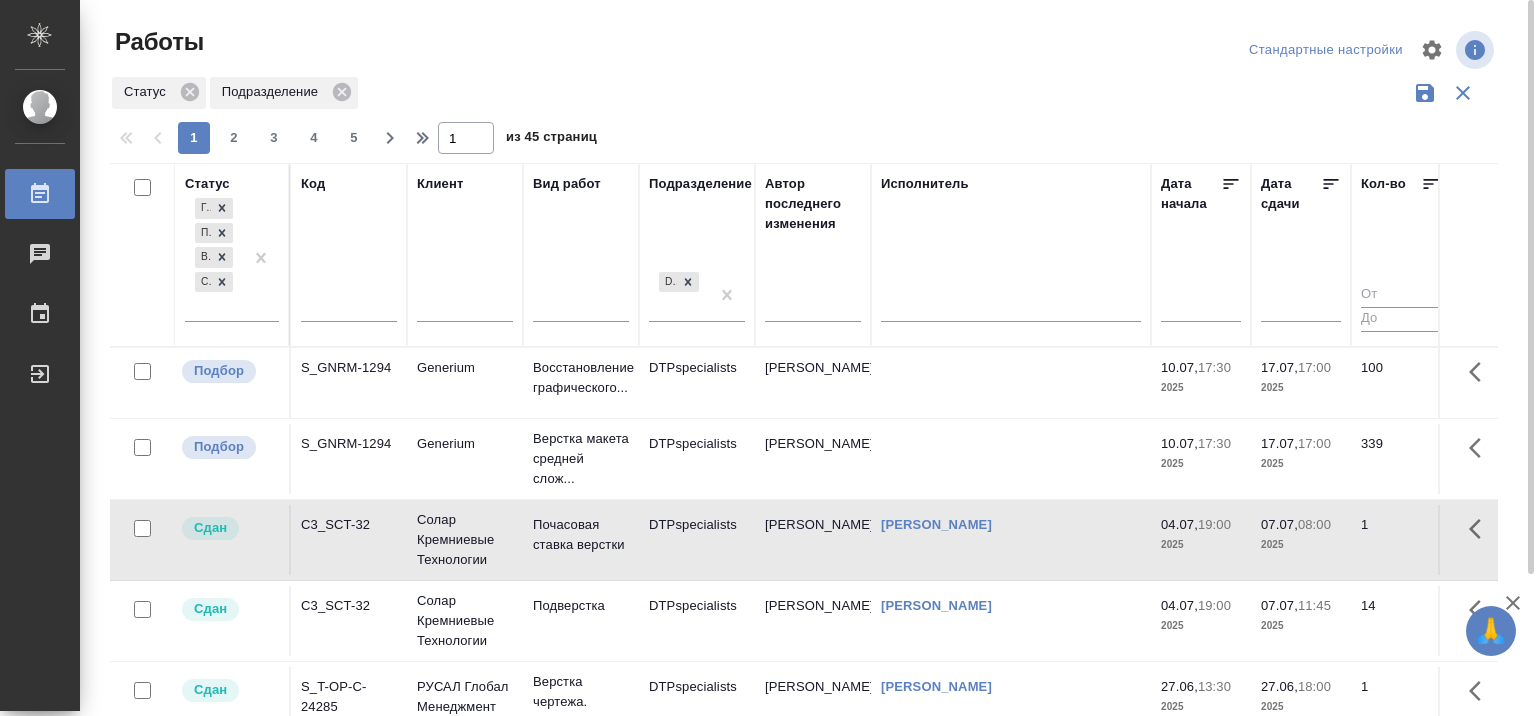 click on "Почасовая ставка верстки" at bounding box center (581, 378) 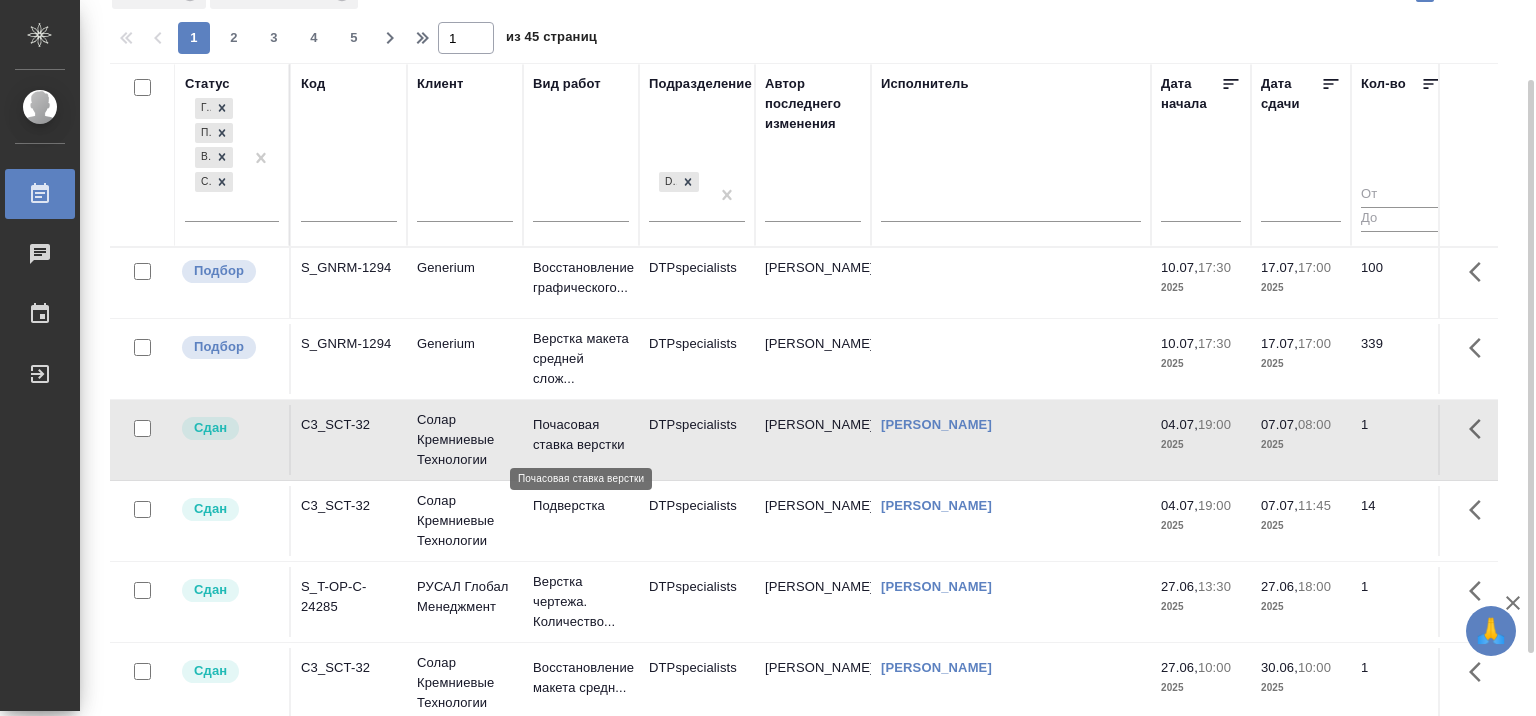 click on "Почасовая ставка верстки" at bounding box center (581, 435) 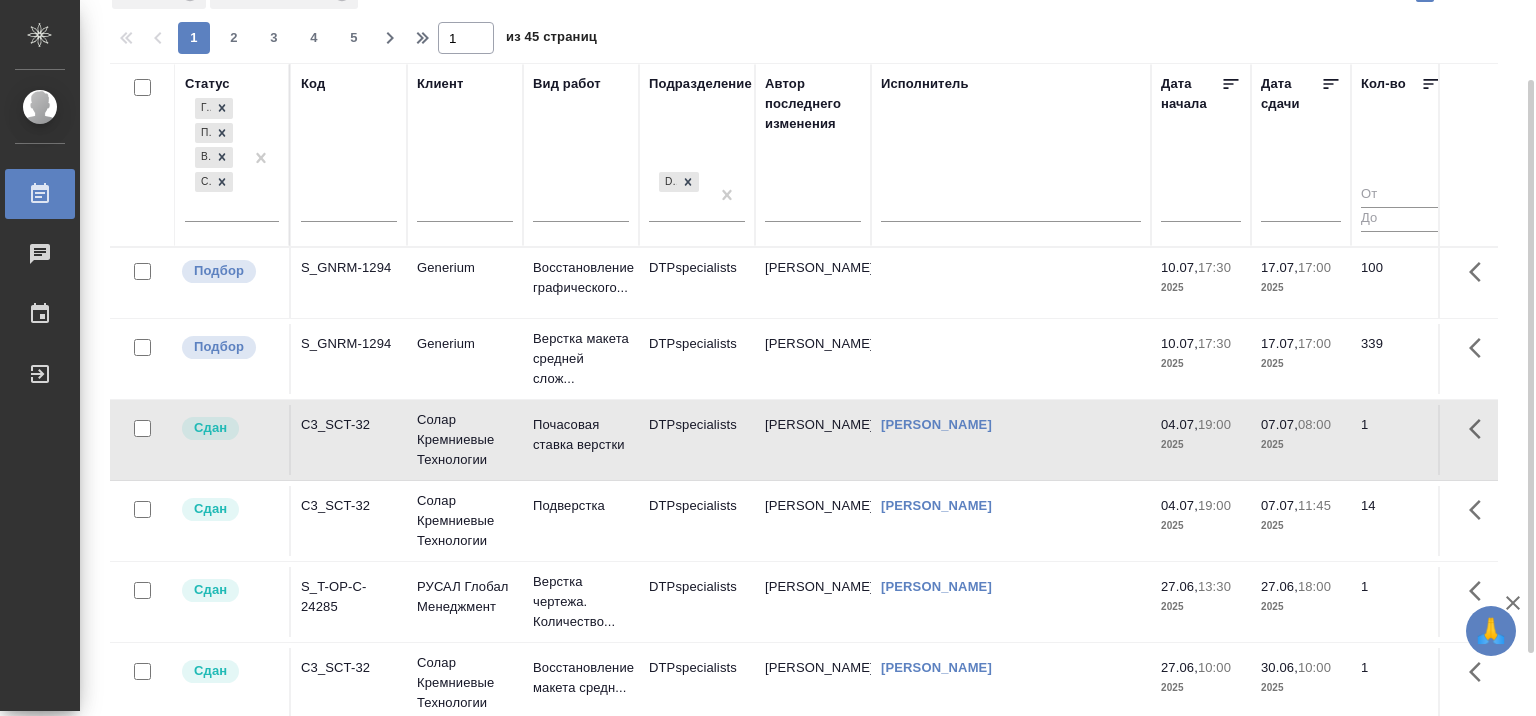 scroll, scrollTop: 178, scrollLeft: 0, axis: vertical 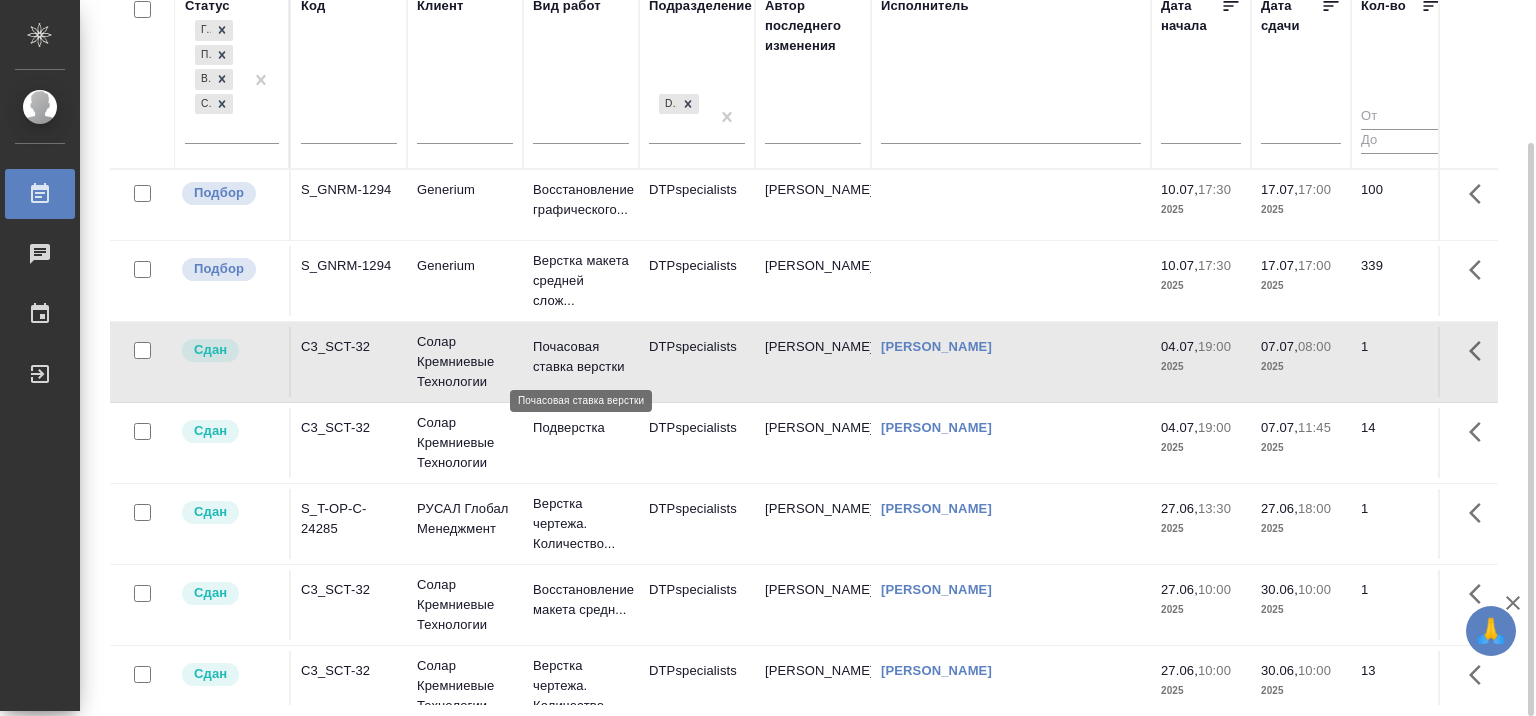 click on "Почасовая ставка верстки" at bounding box center [581, 357] 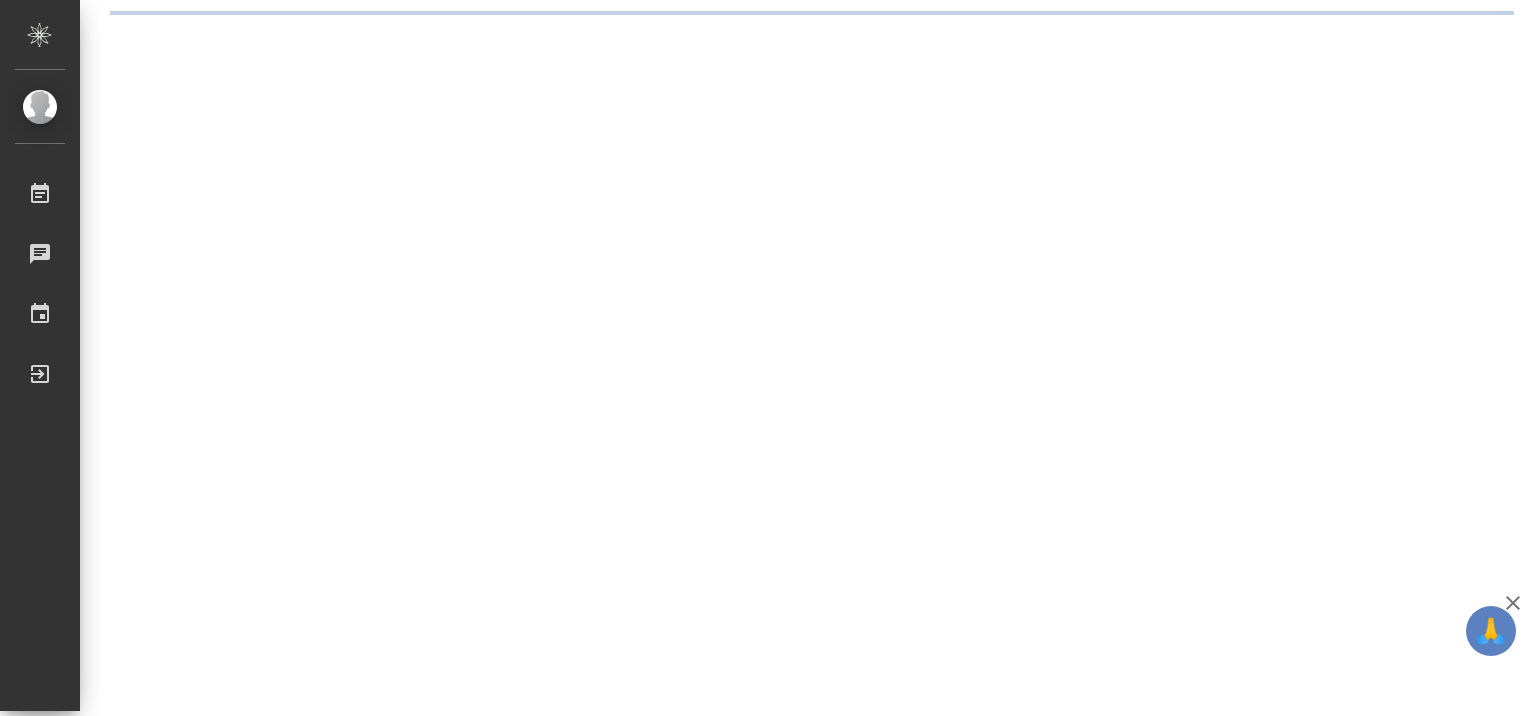 scroll, scrollTop: 0, scrollLeft: 0, axis: both 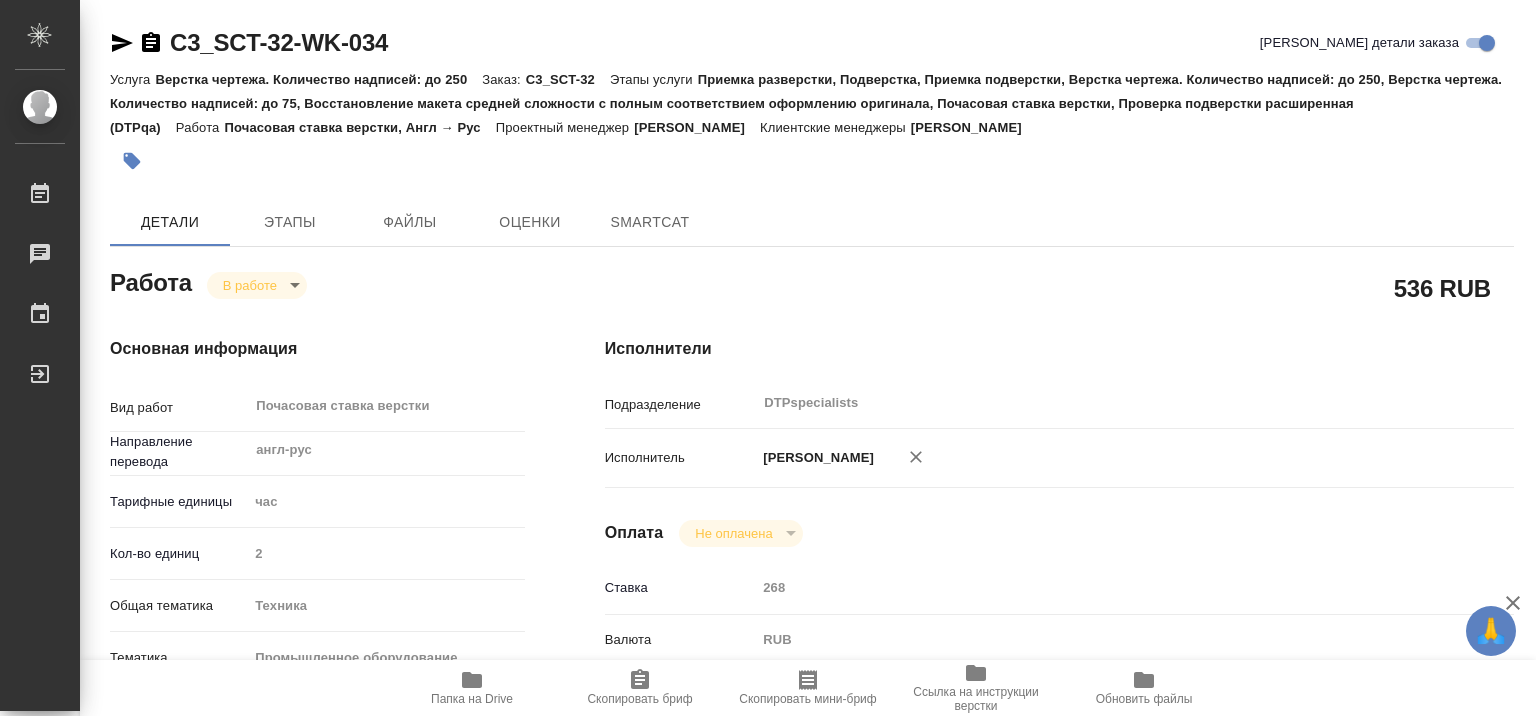 type on "x" 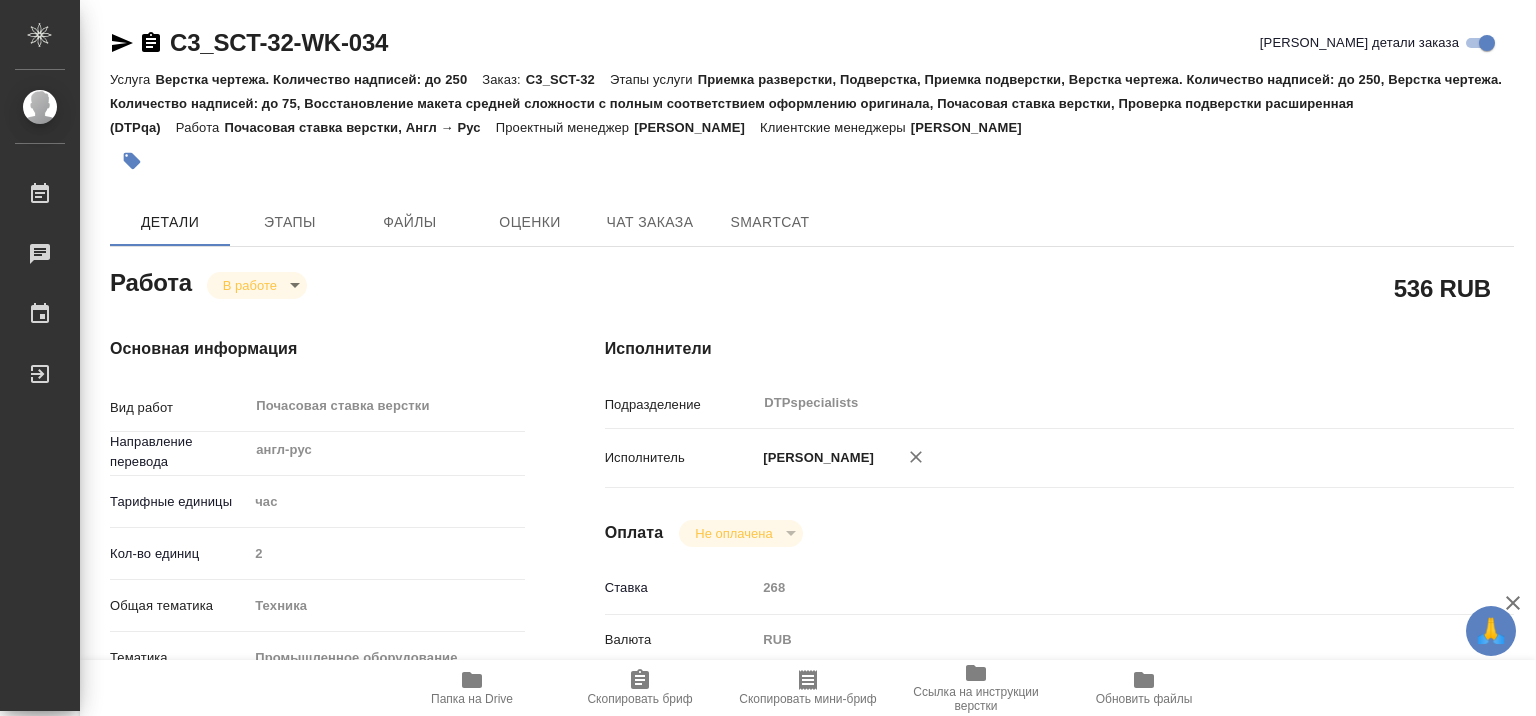type on "x" 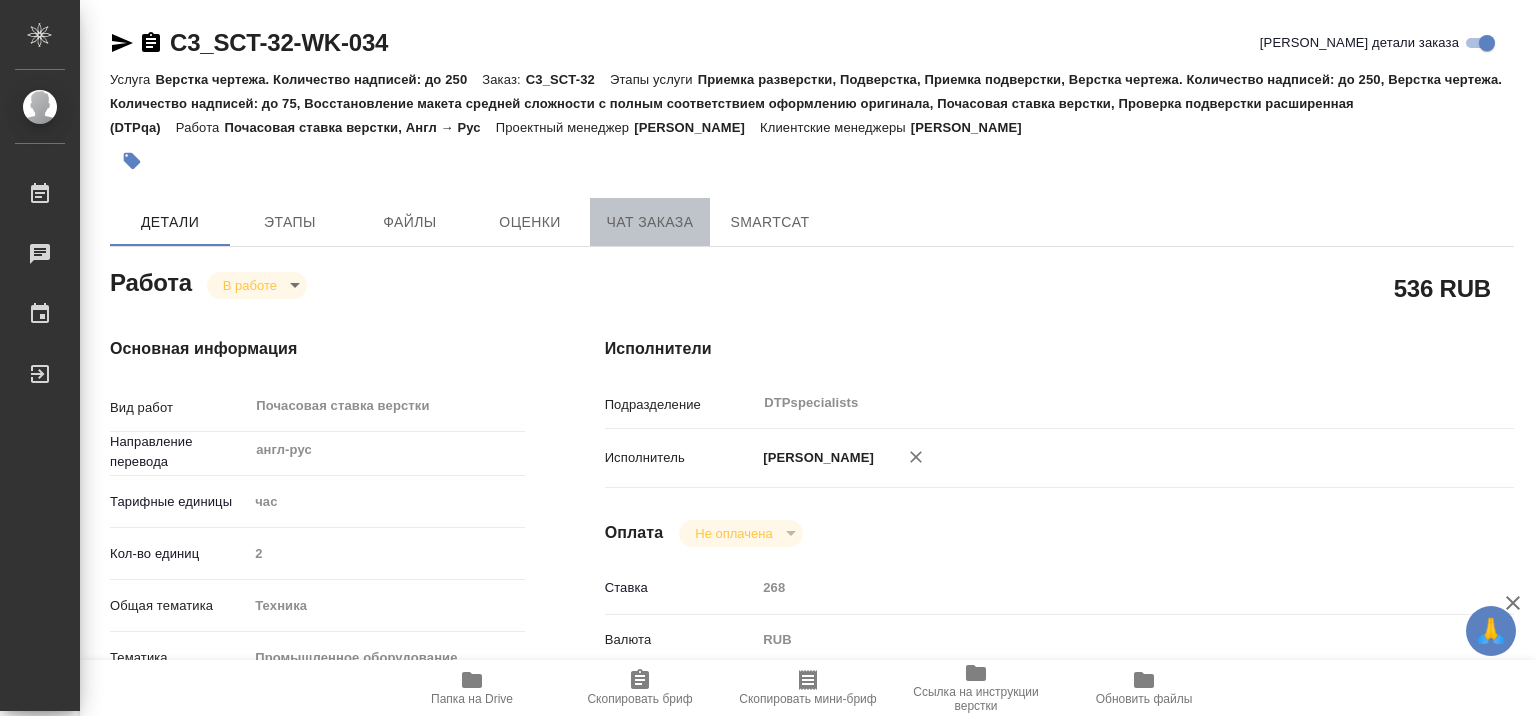 click on "Чат заказа" at bounding box center [650, 222] 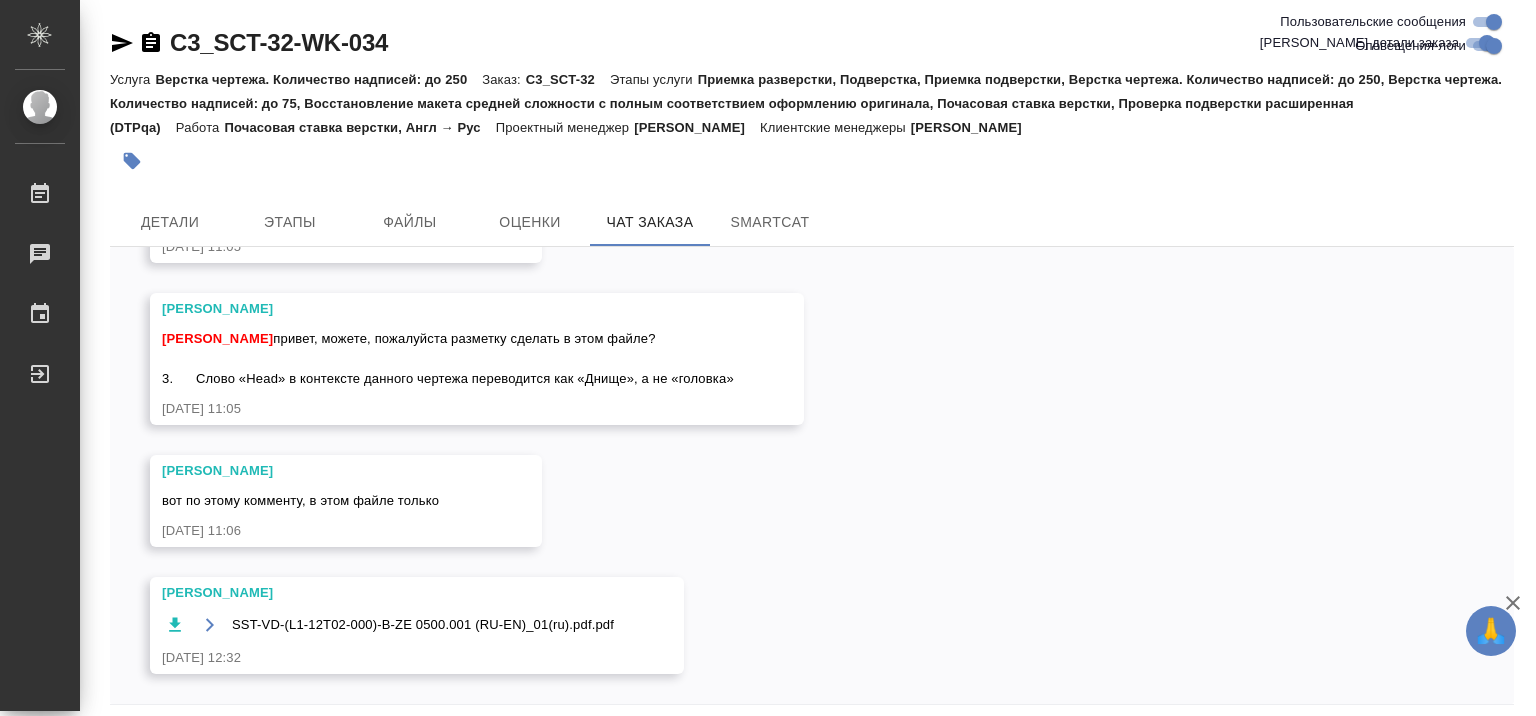 scroll, scrollTop: 38792, scrollLeft: 0, axis: vertical 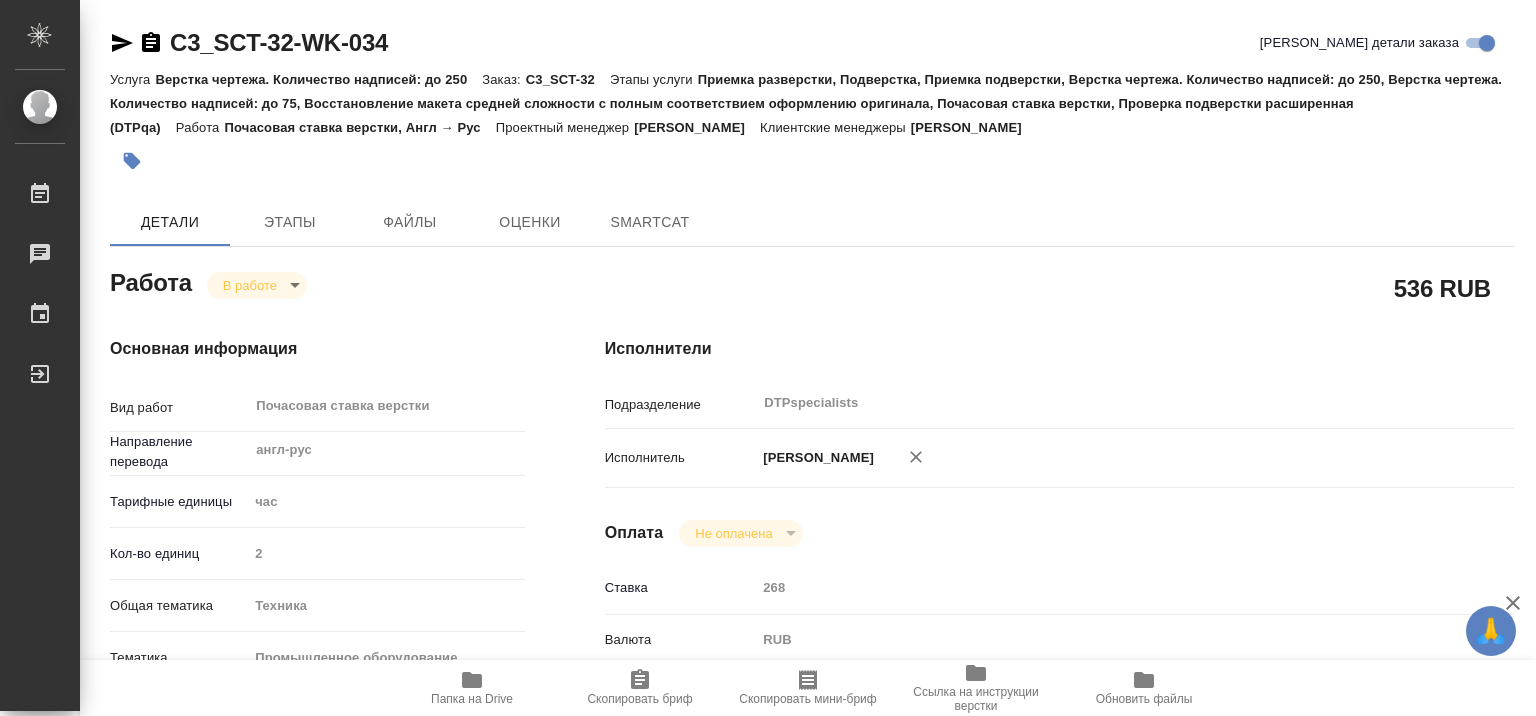 type on "x" 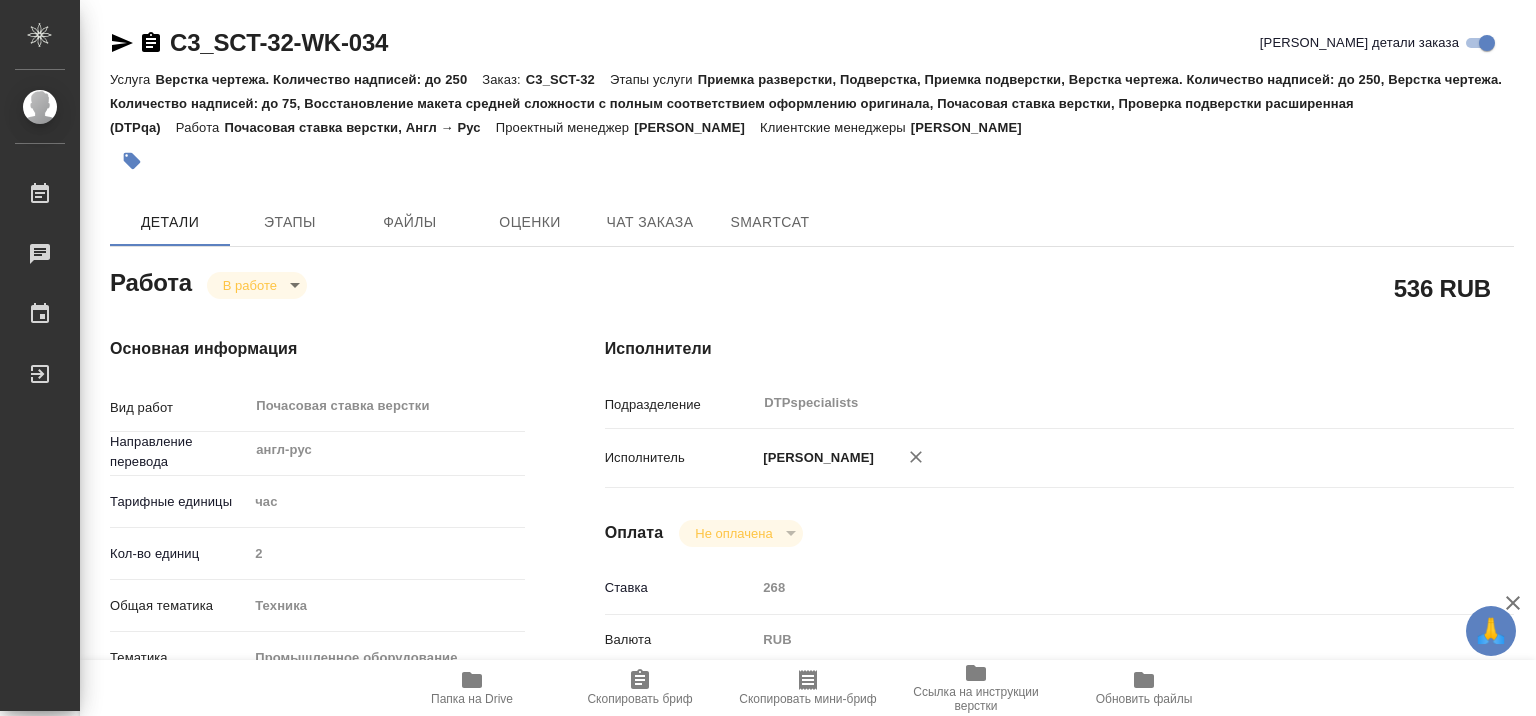 type on "x" 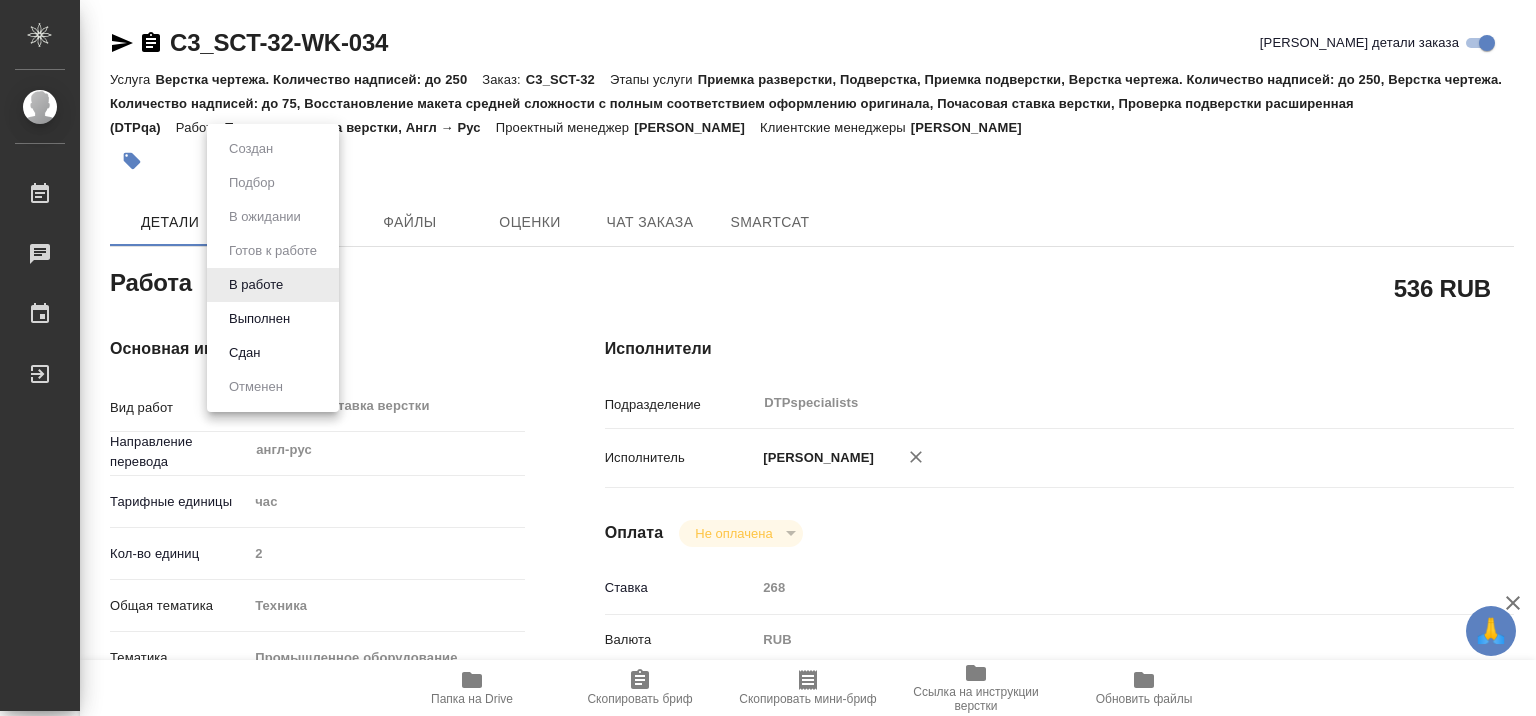 click on "🙏 .cls-1
fill:#fff;
AWATERA Gumyonnyy Sergey Работы Чаты График Выйти C3_SCT-32-WK-034 Кратко детали заказа Услуга Верстка чертежа. Количество надписей: до 250 Заказ: C3_SCT-32 Этапы услуги Приемка разверстки, Подверстка, Приемка подверстки, Верстка чертежа. Количество надписей: до 250, Верстка чертежа. Количество надписей: до 75, Восстановление макета средней сложности с полным соответствием оформлению оригинала, Почасовая ставка верстки, Проверка подверстки расширенная (DTPqa) Работа Почасовая ставка верстки, Англ → Рус Проектный менеджер Белякова Юлия Никитина Татьяна x" at bounding box center [768, 358] 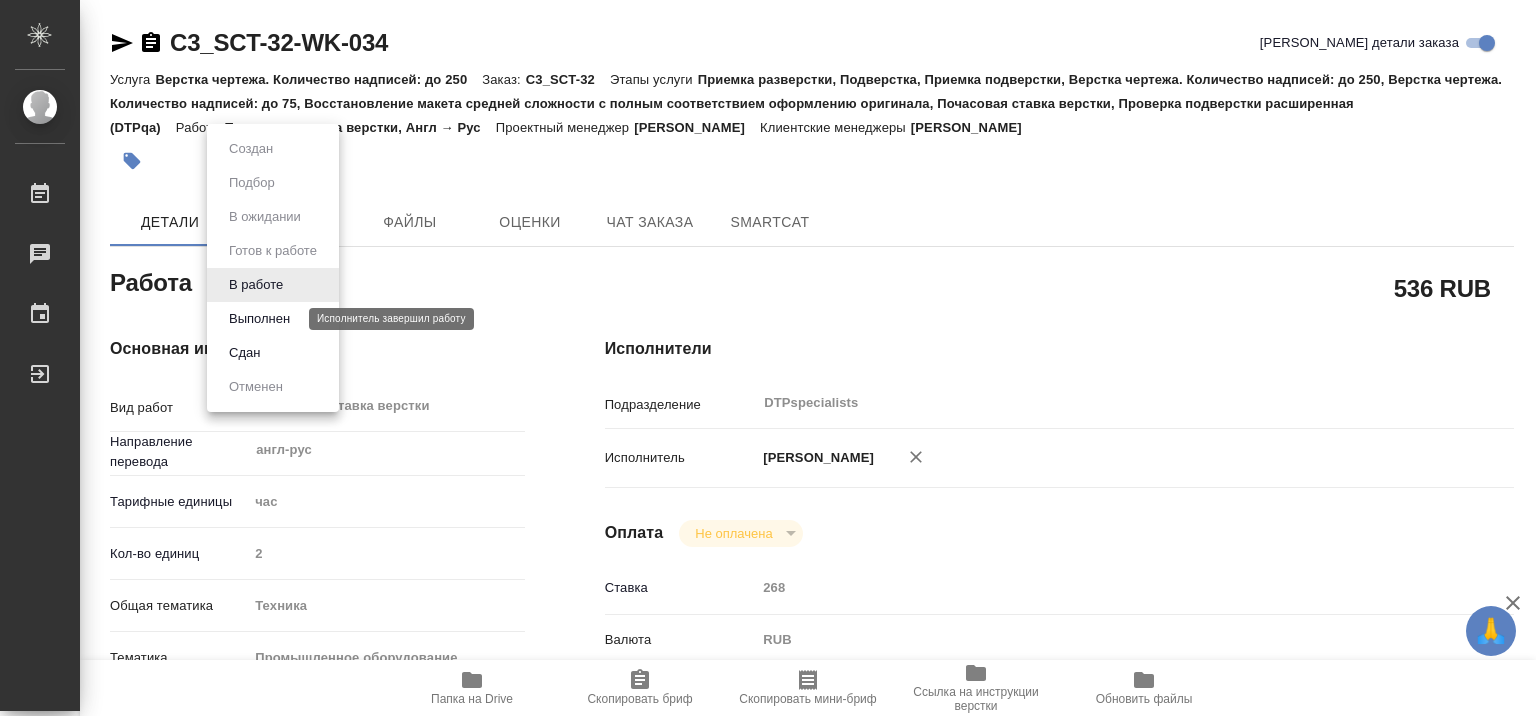 click on "Выполнен" at bounding box center [259, 319] 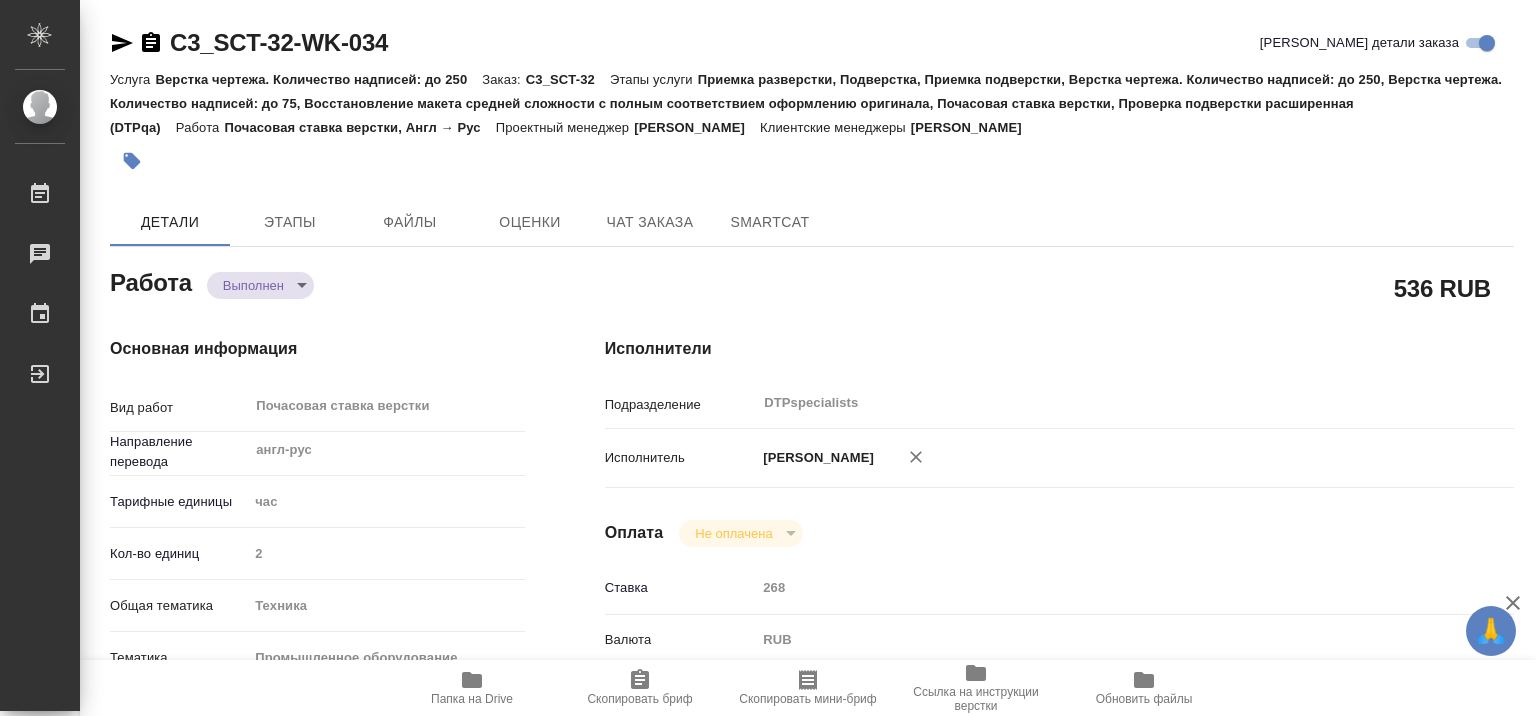 type on "x" 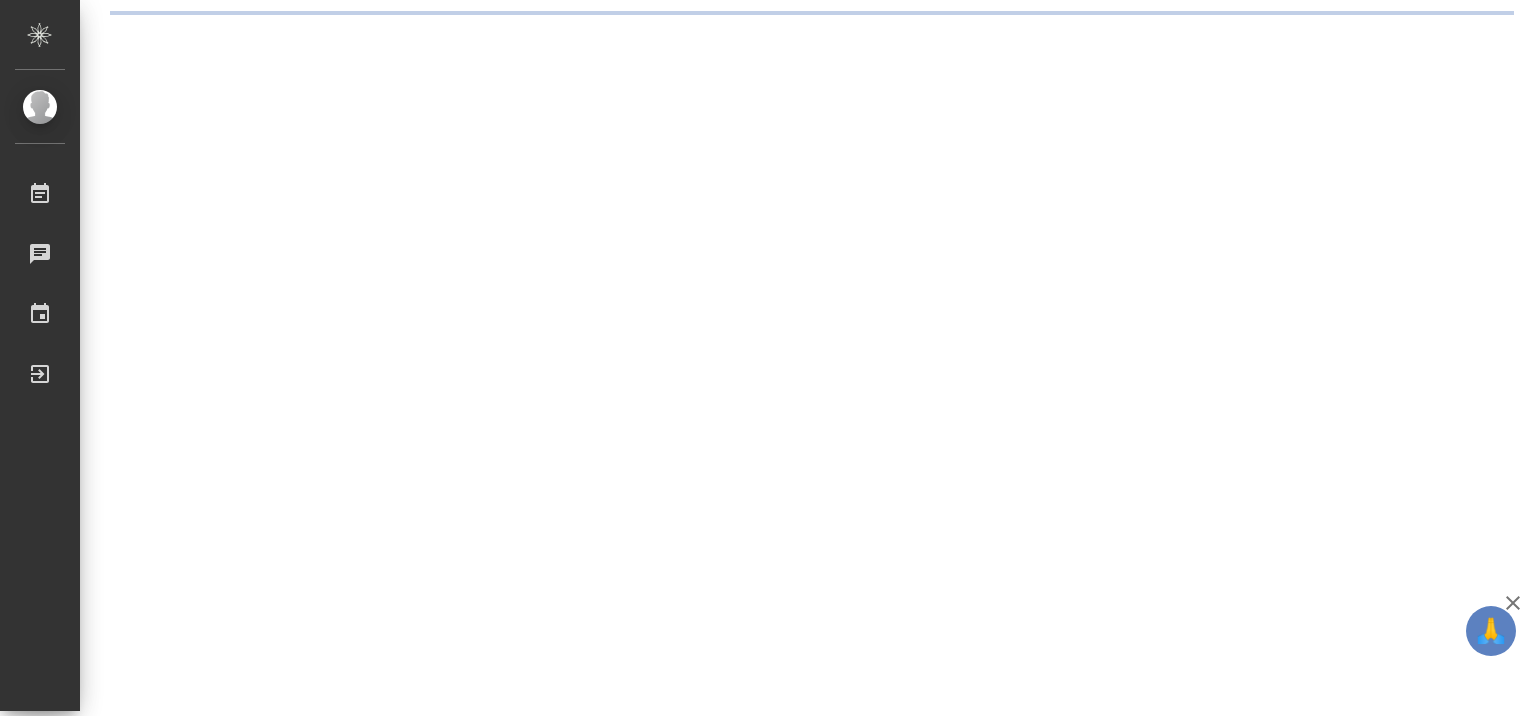 scroll, scrollTop: 0, scrollLeft: 0, axis: both 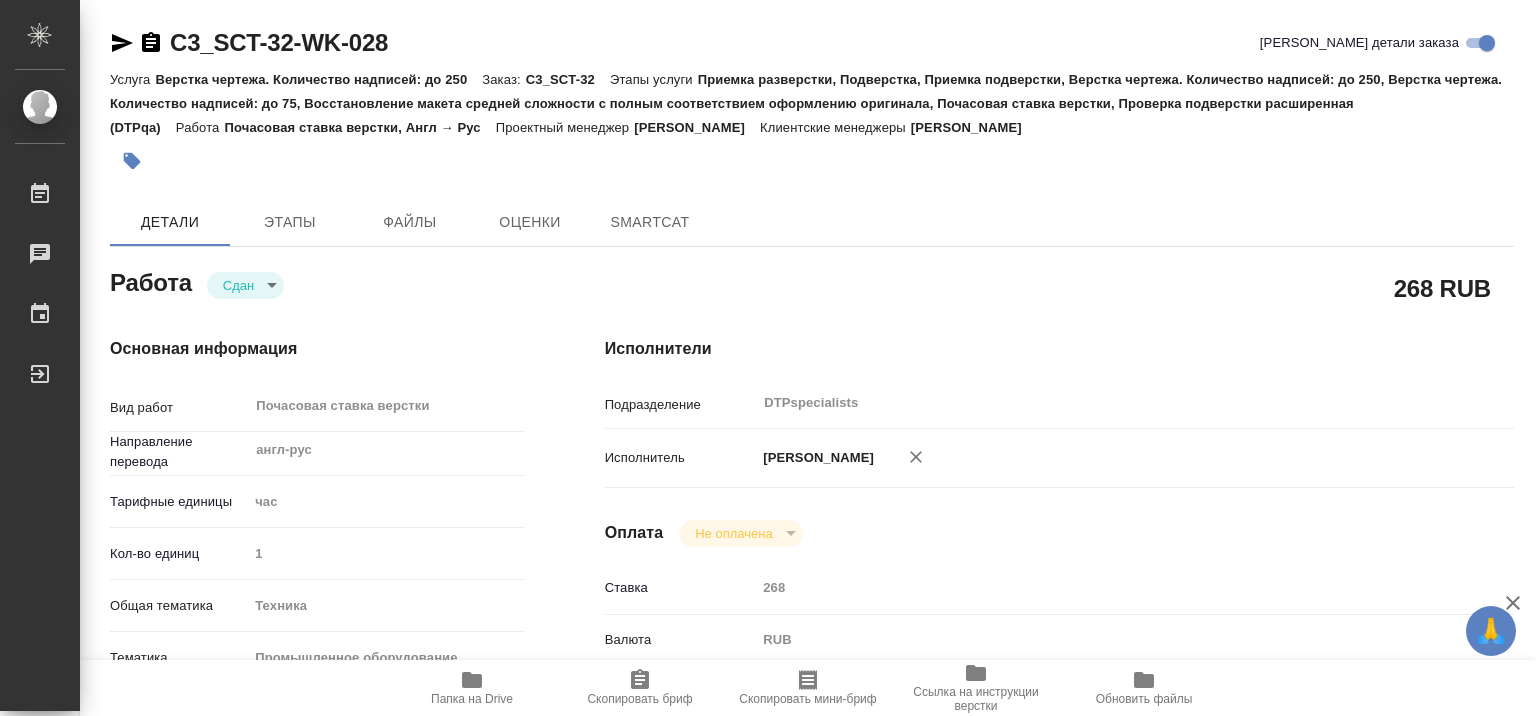 type on "x" 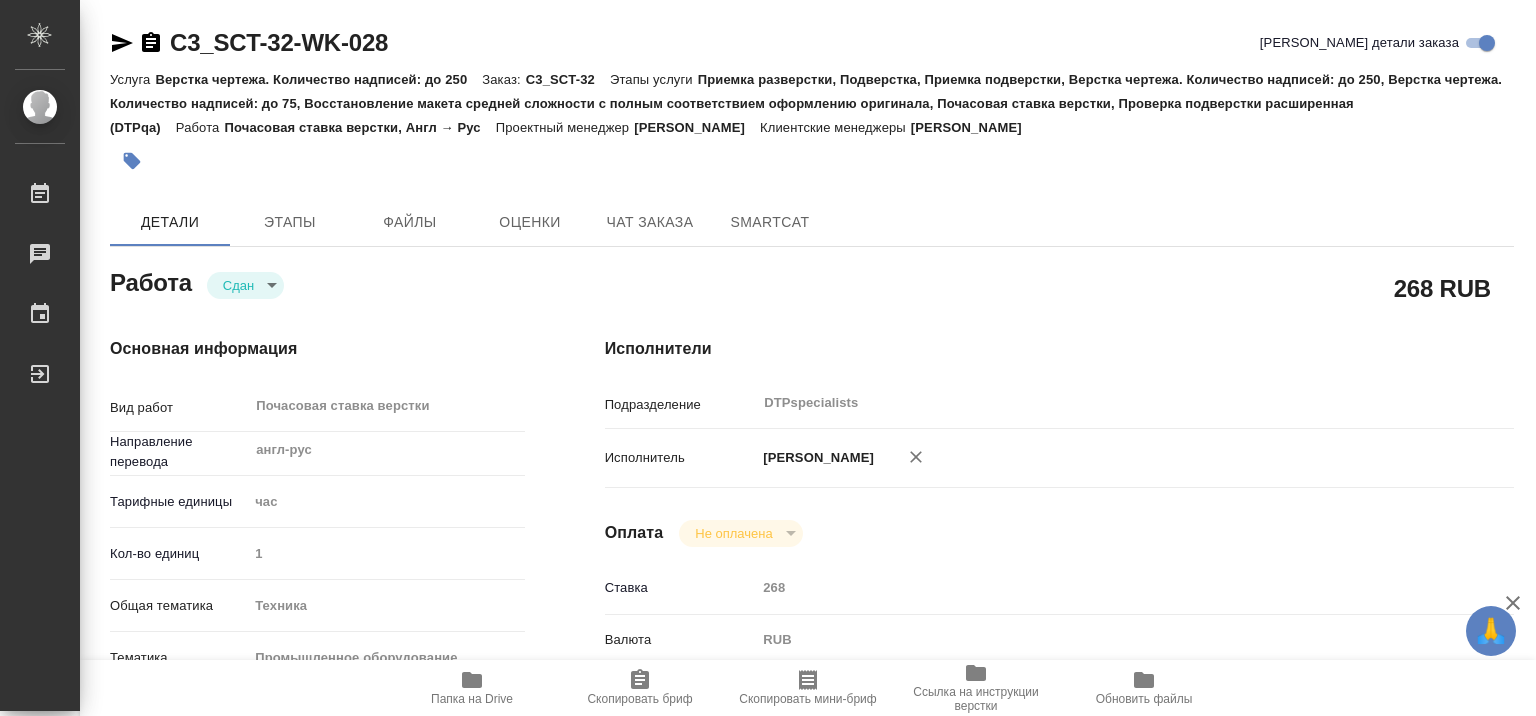 type on "x" 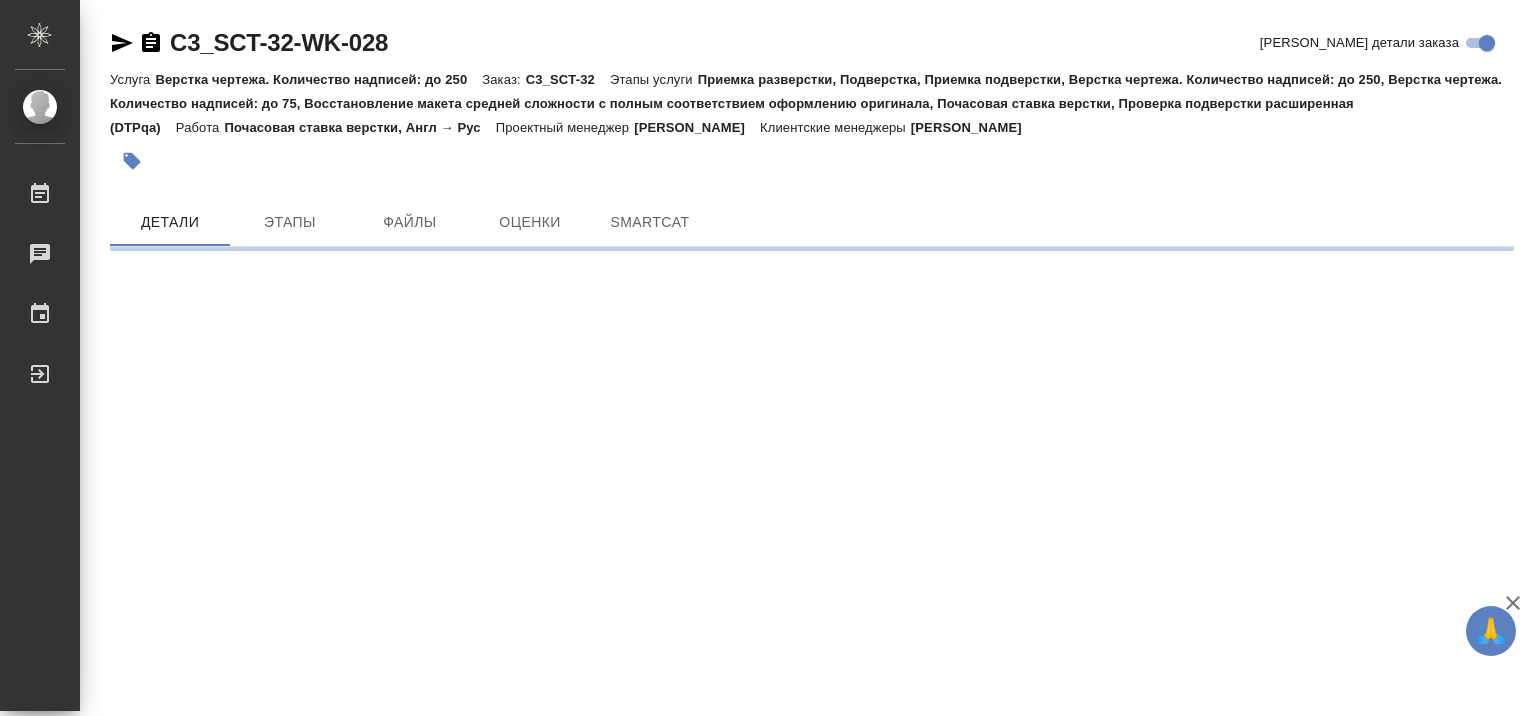 scroll, scrollTop: 0, scrollLeft: 0, axis: both 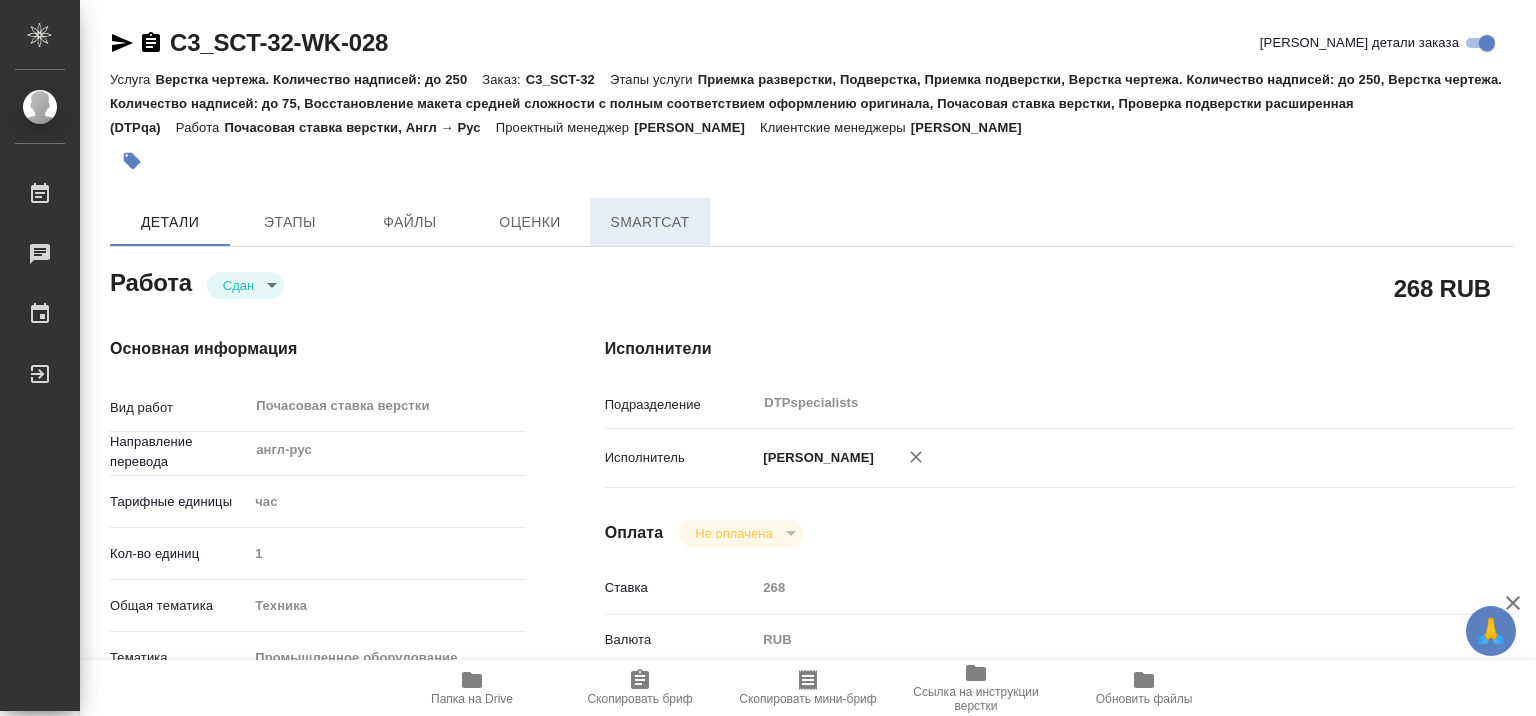 type on "x" 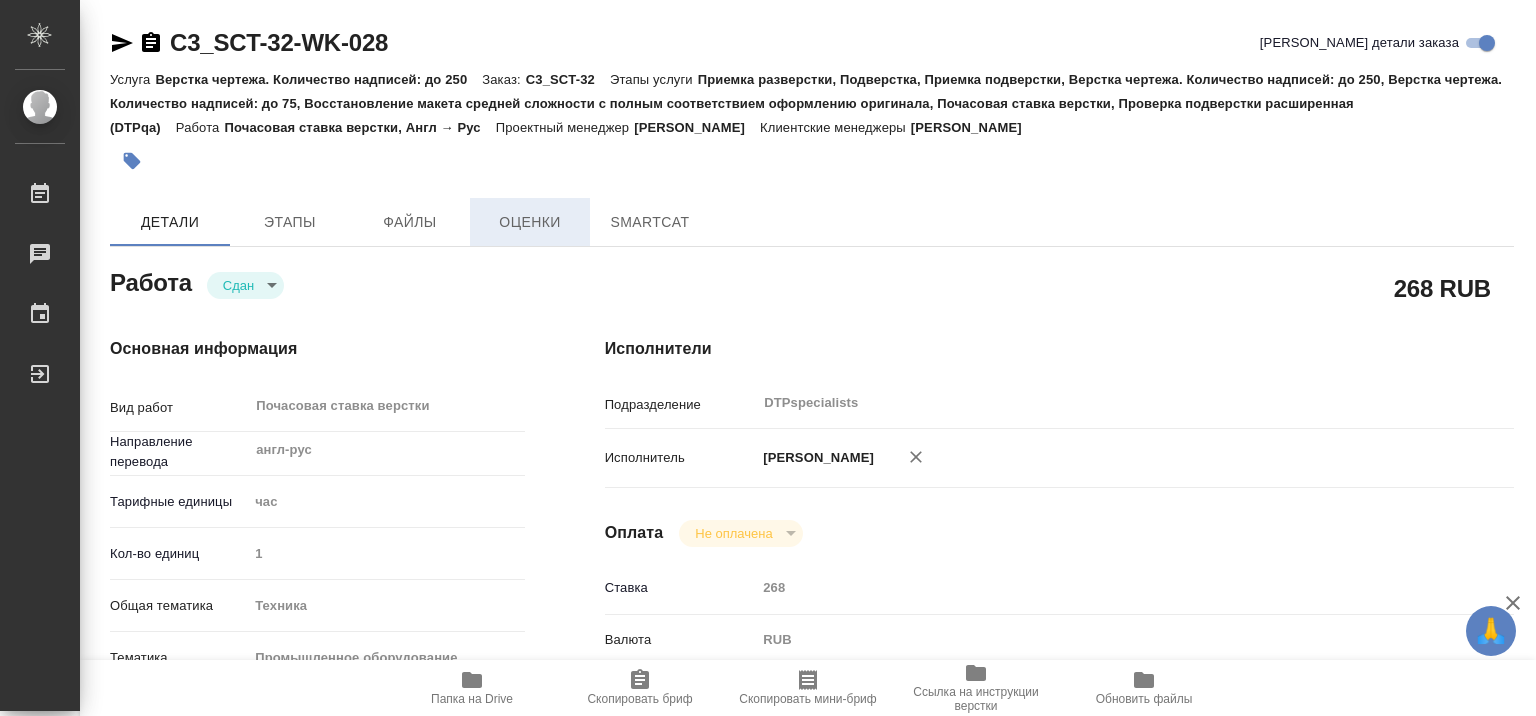 type on "x" 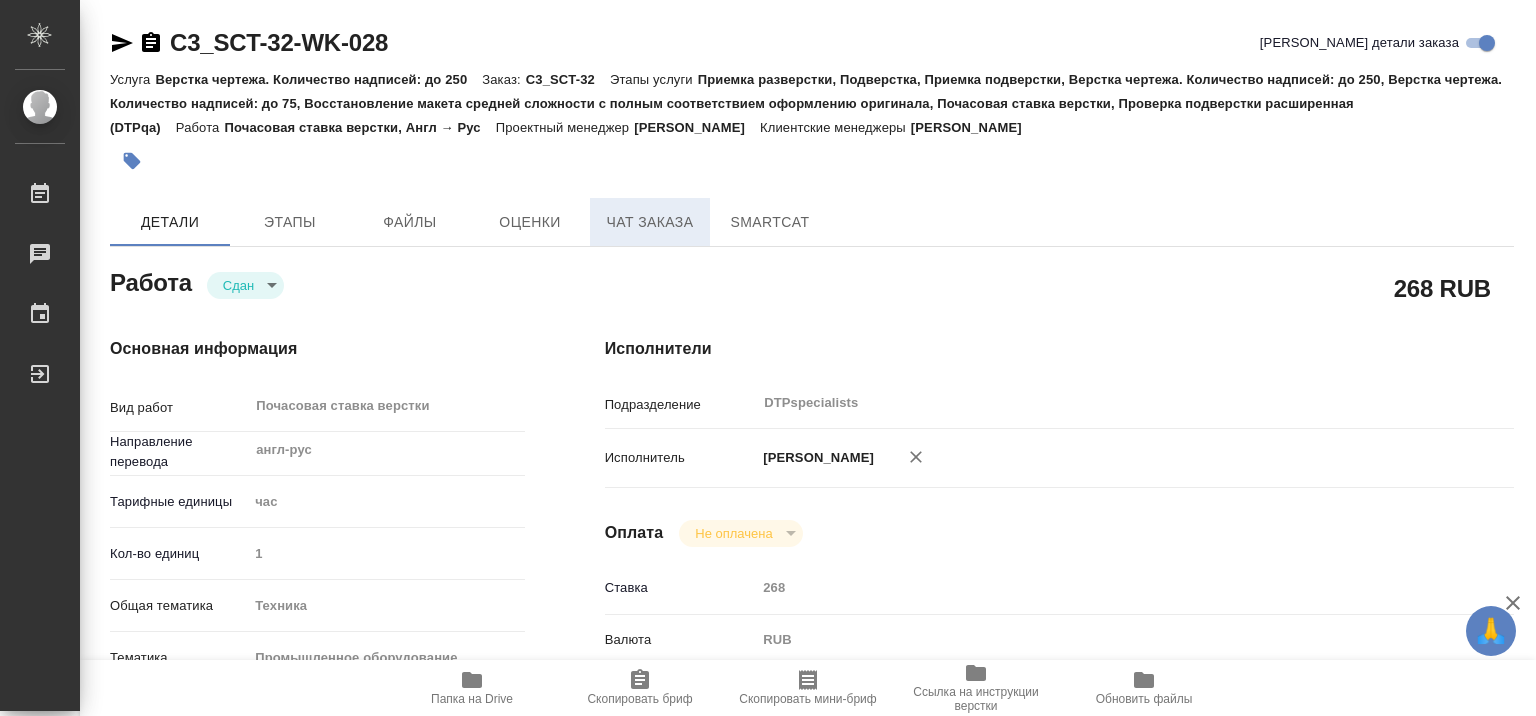 click on "Чат заказа" at bounding box center [650, 222] 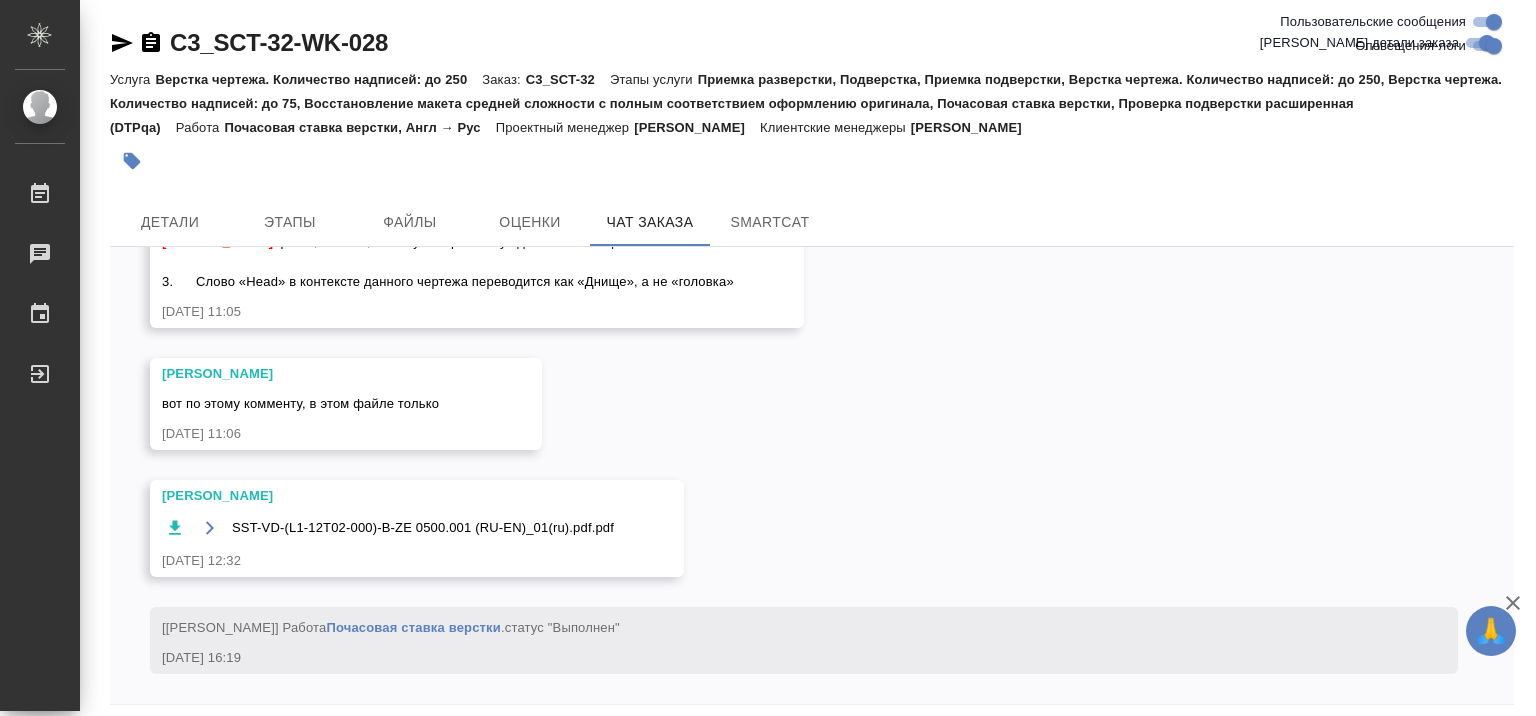 scroll, scrollTop: 38888, scrollLeft: 0, axis: vertical 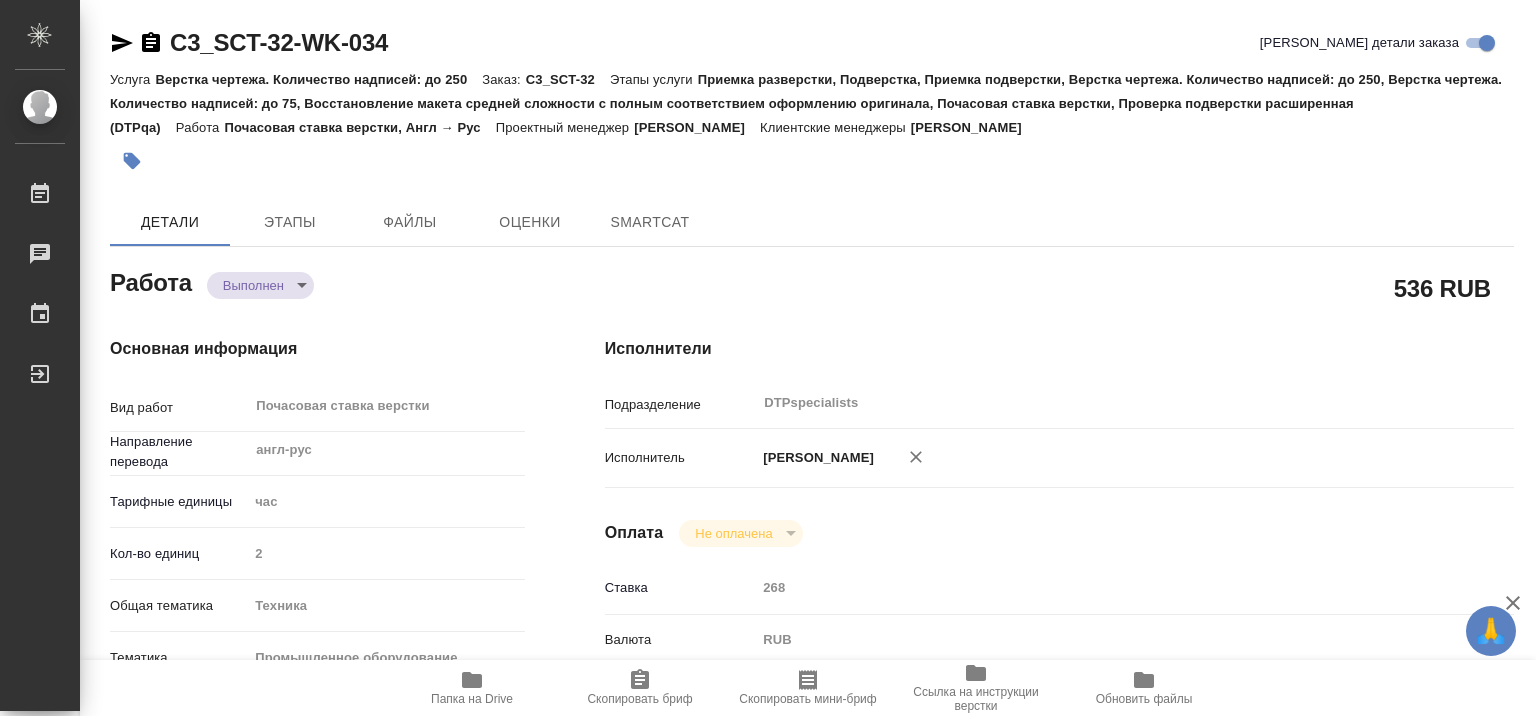 type on "x" 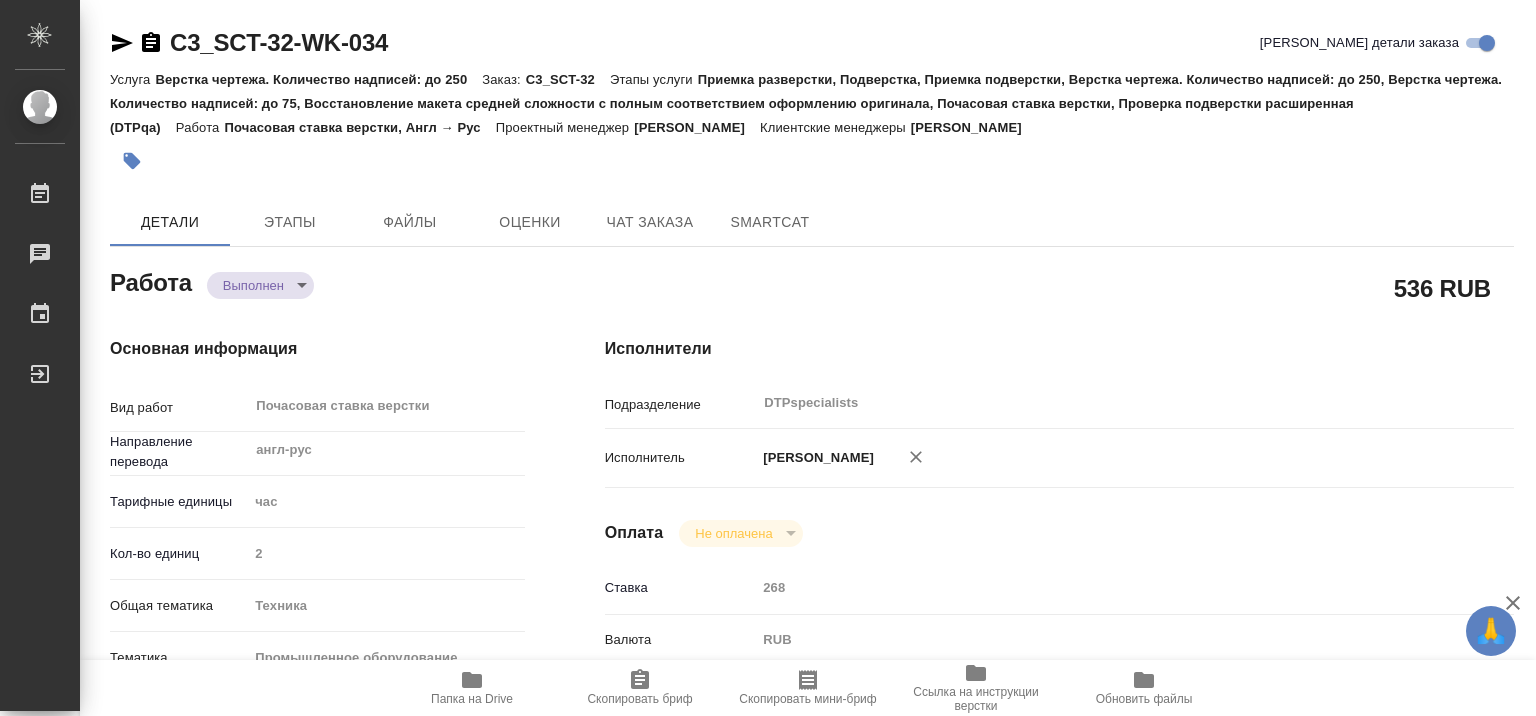 type on "x" 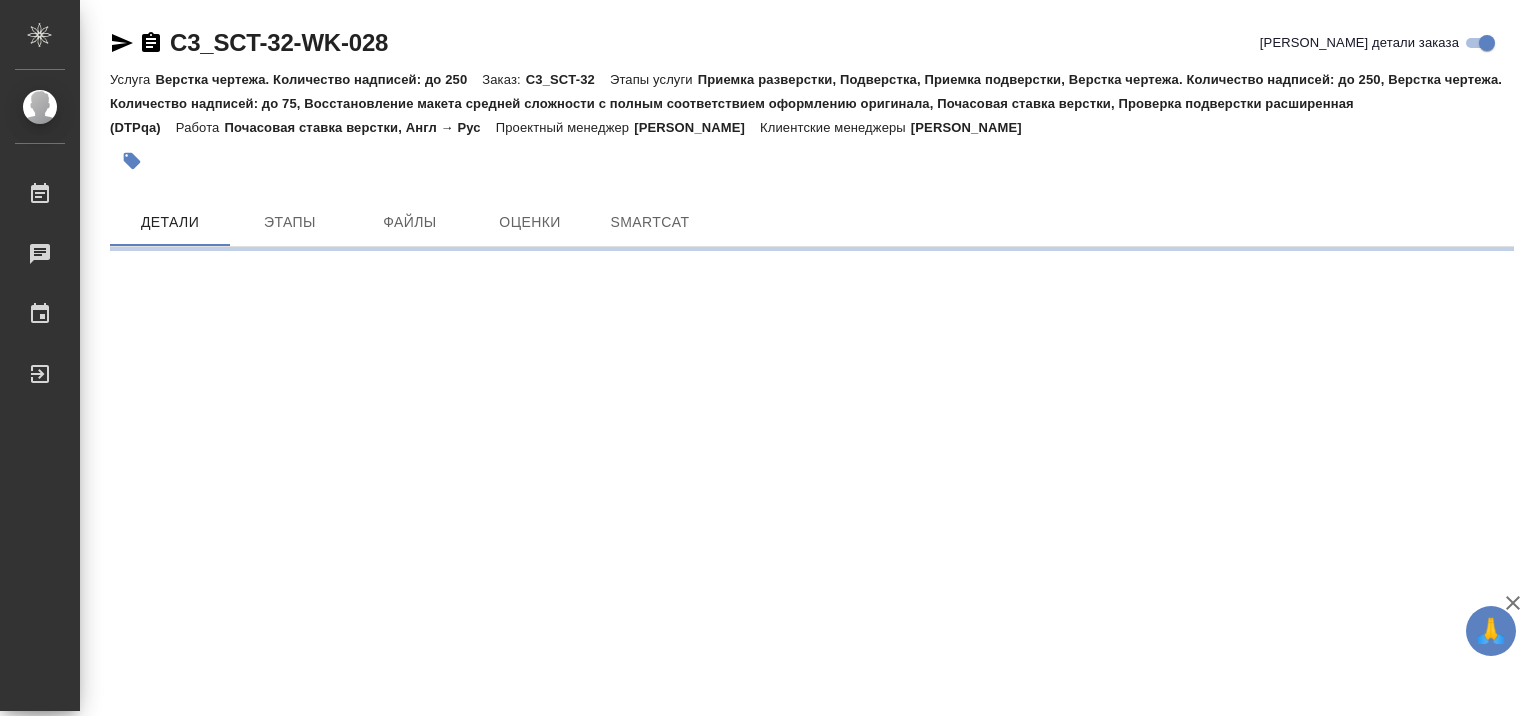 scroll, scrollTop: 0, scrollLeft: 0, axis: both 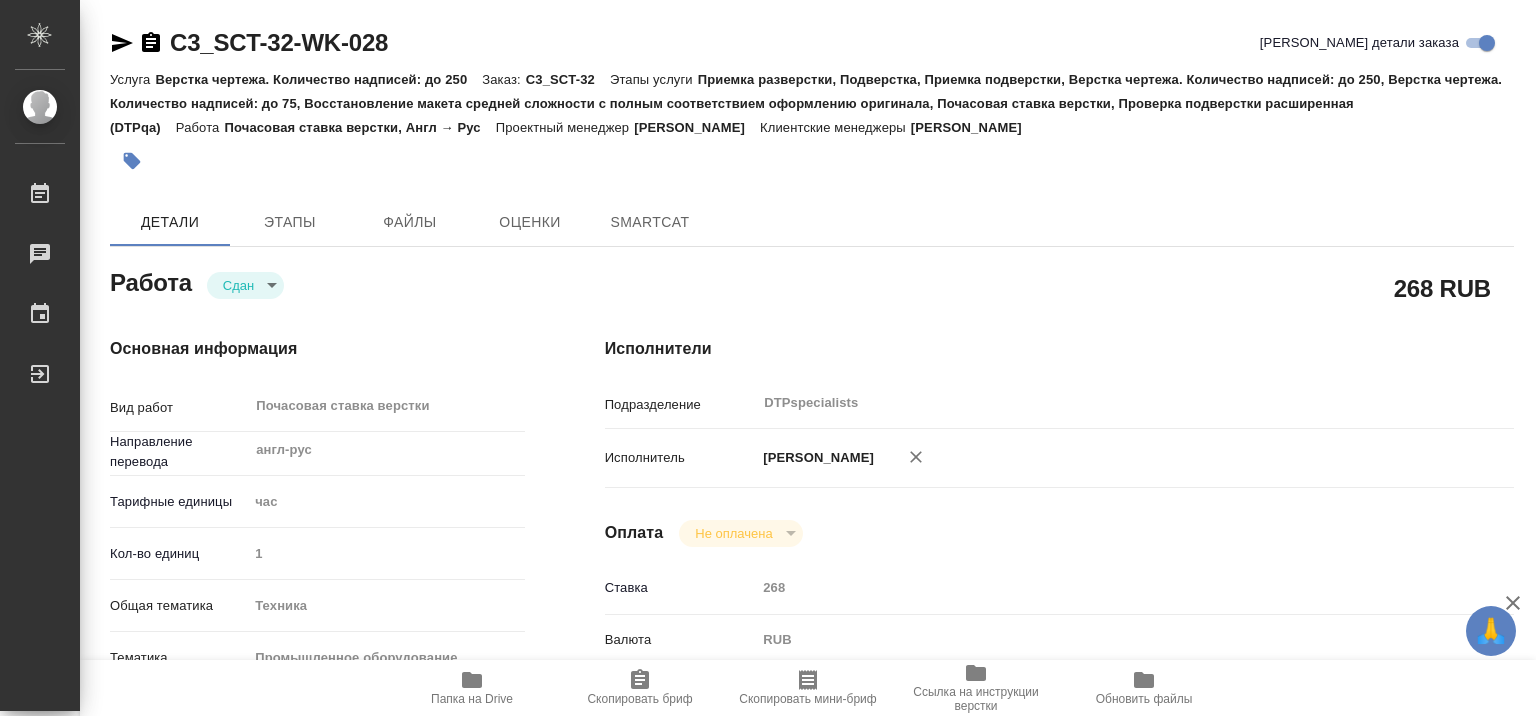type on "x" 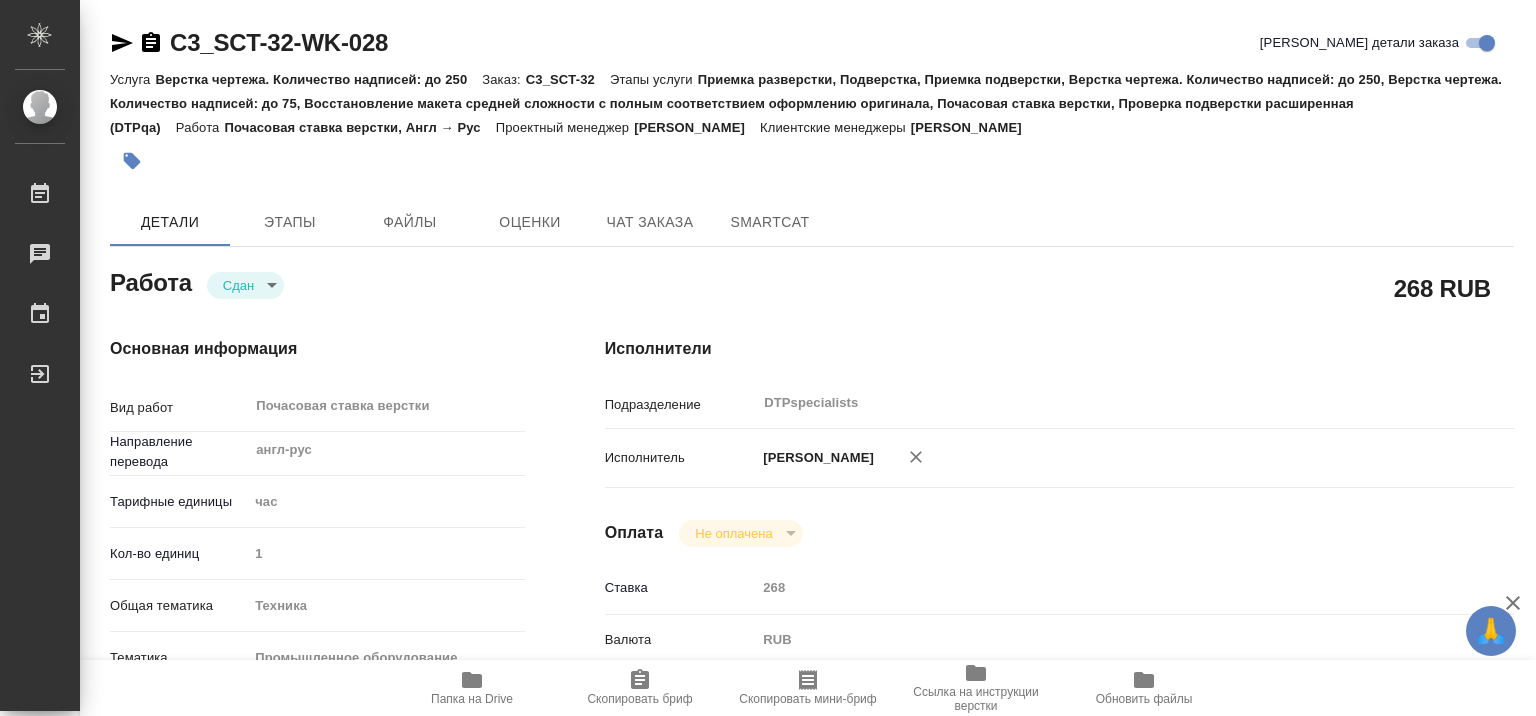 type on "x" 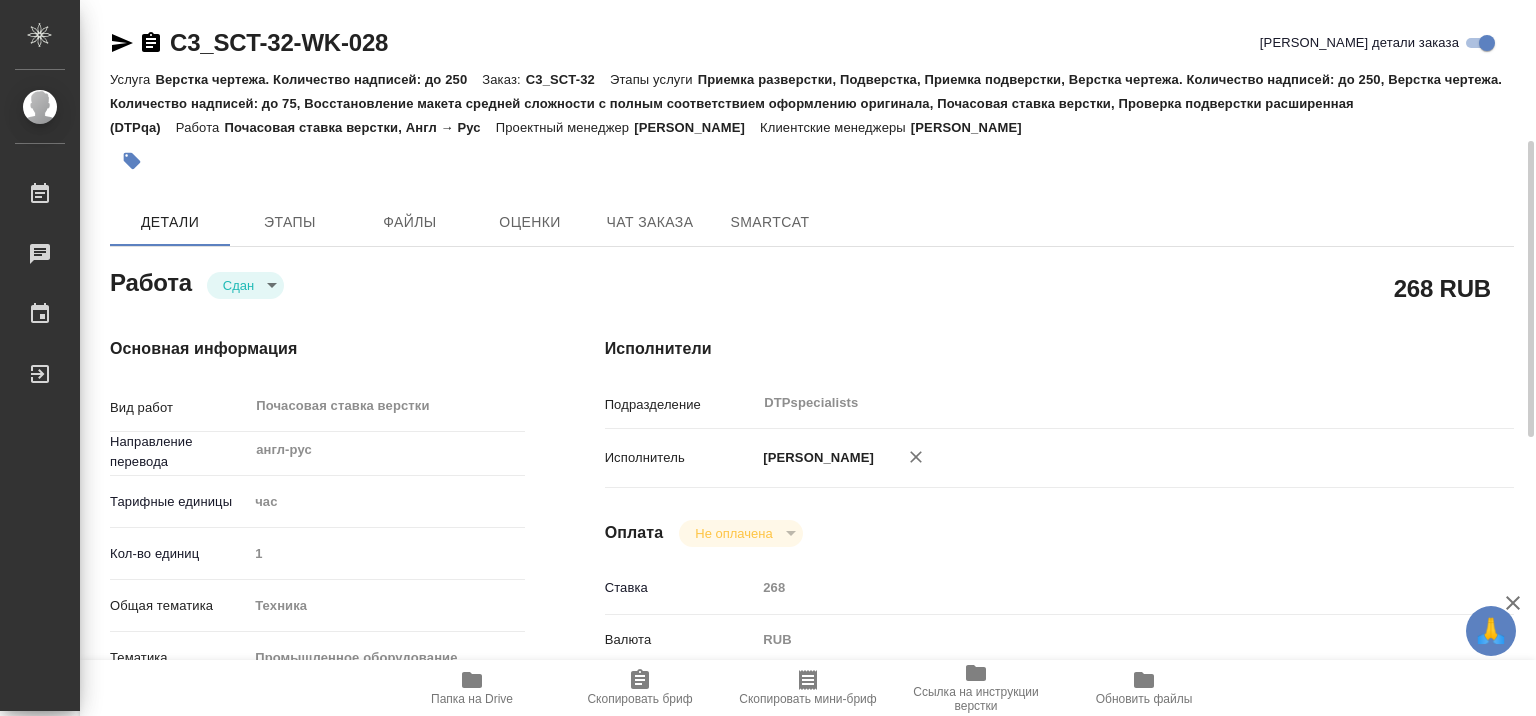 scroll, scrollTop: 100, scrollLeft: 0, axis: vertical 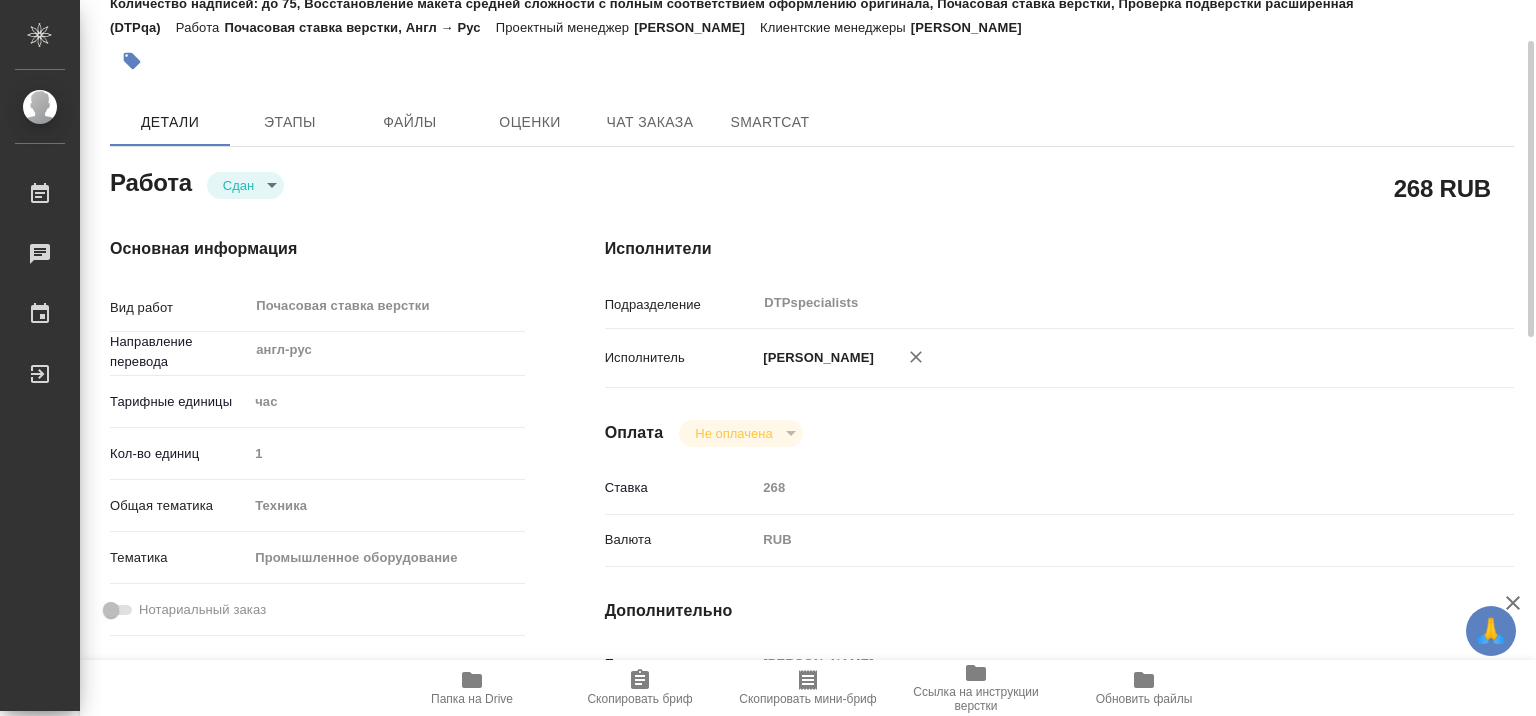 type on "x" 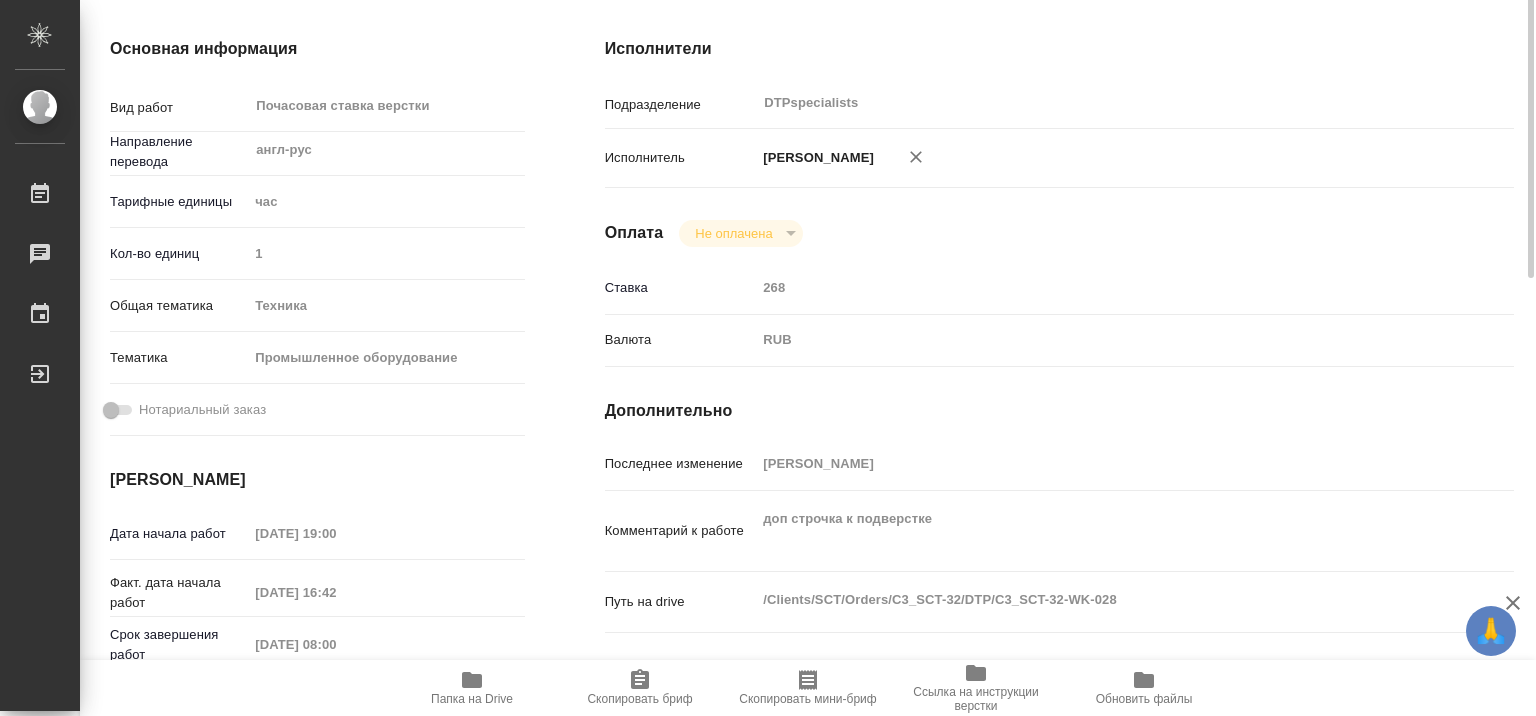 scroll, scrollTop: 0, scrollLeft: 0, axis: both 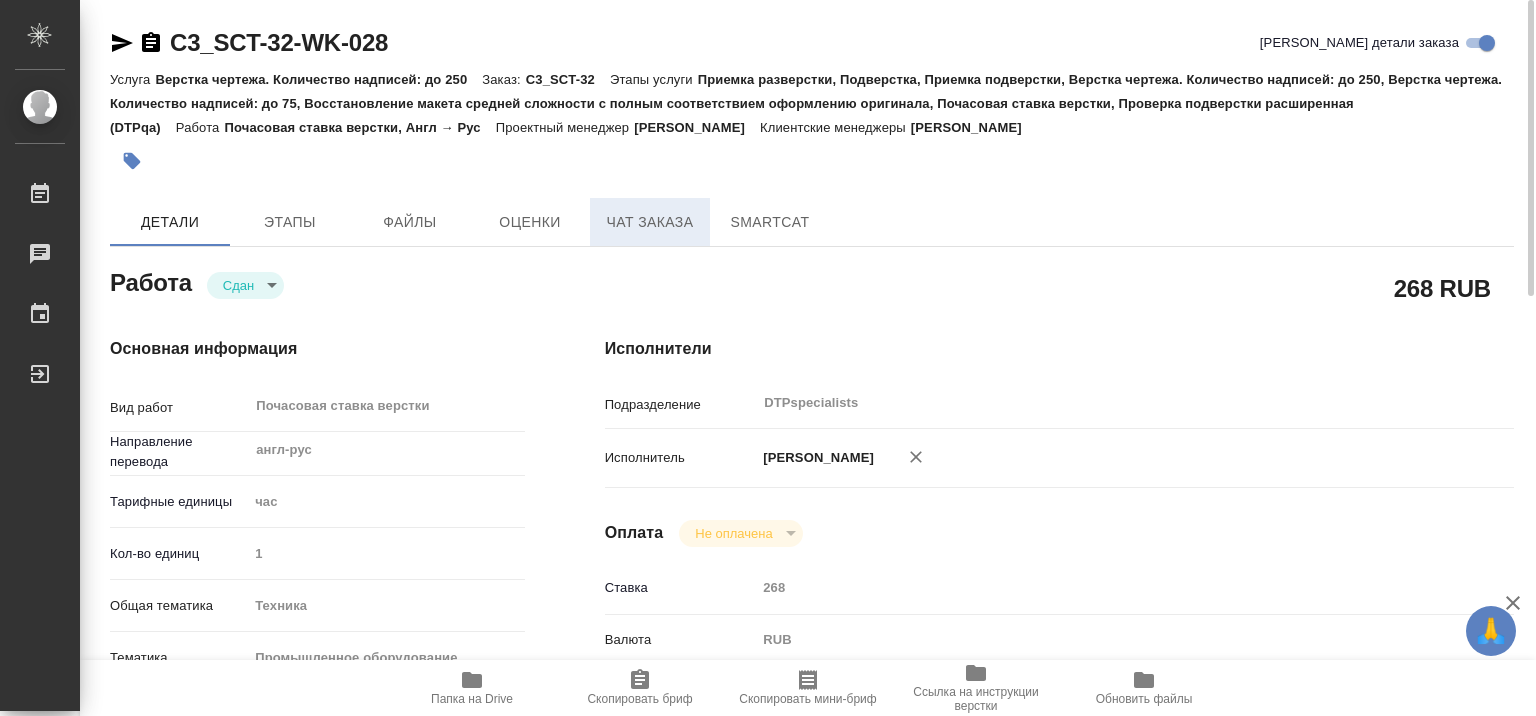 click on "Чат заказа" at bounding box center [650, 222] 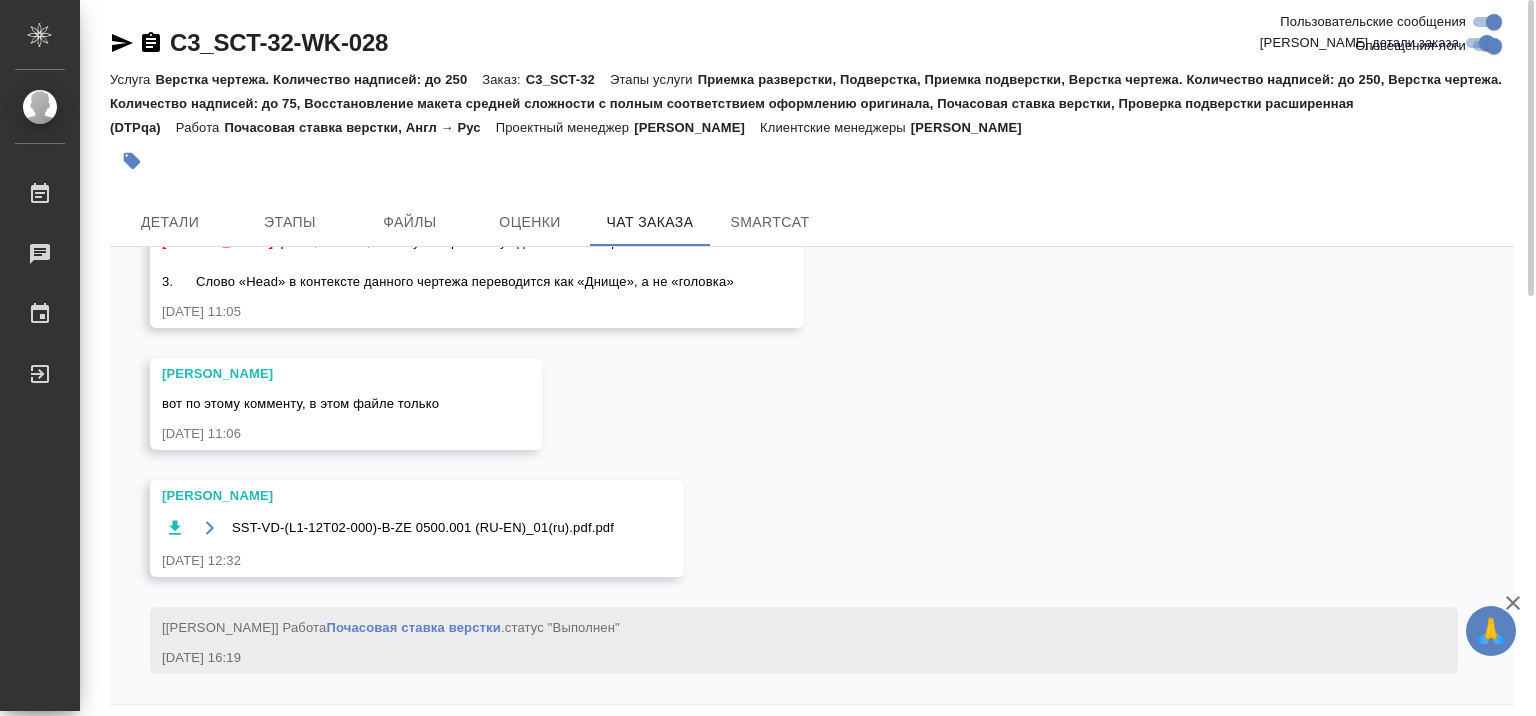 scroll, scrollTop: 38888, scrollLeft: 0, axis: vertical 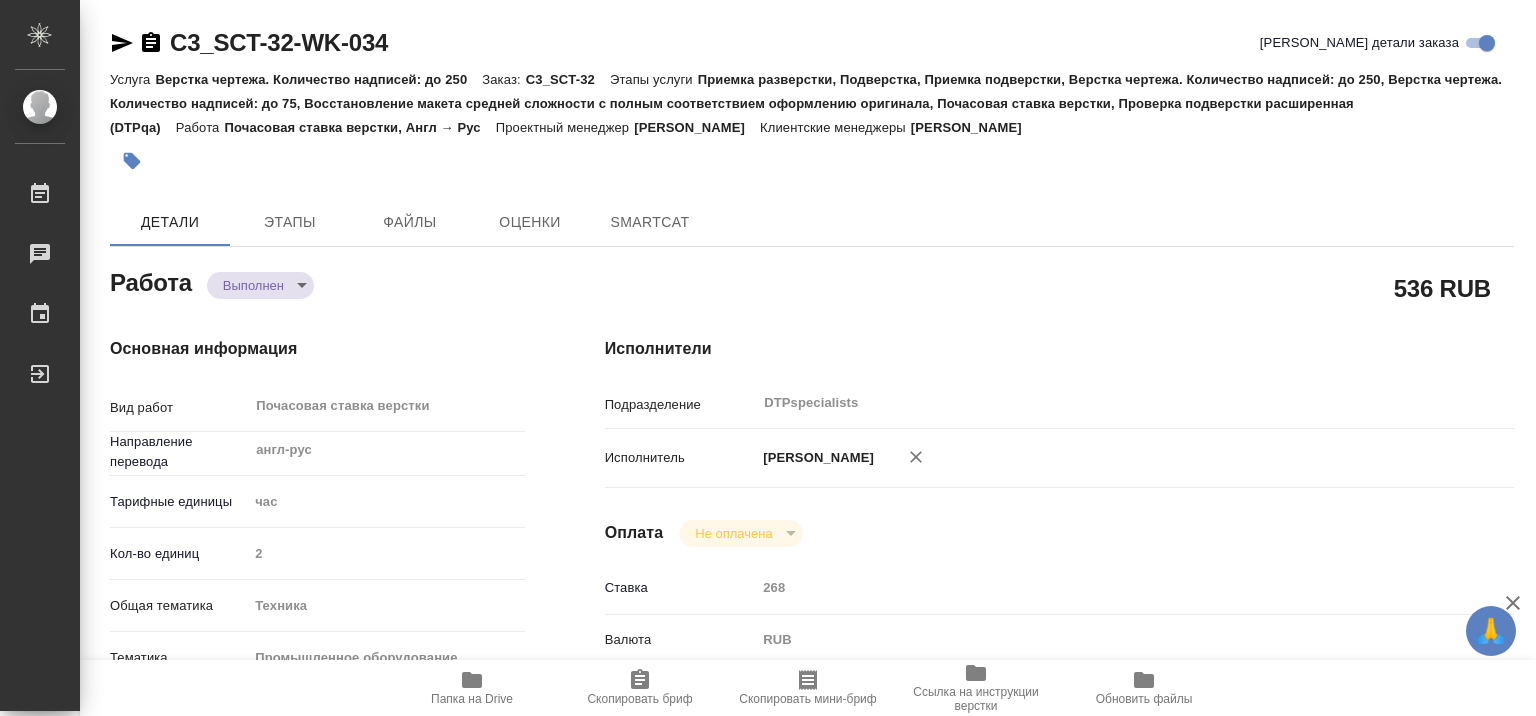 type on "x" 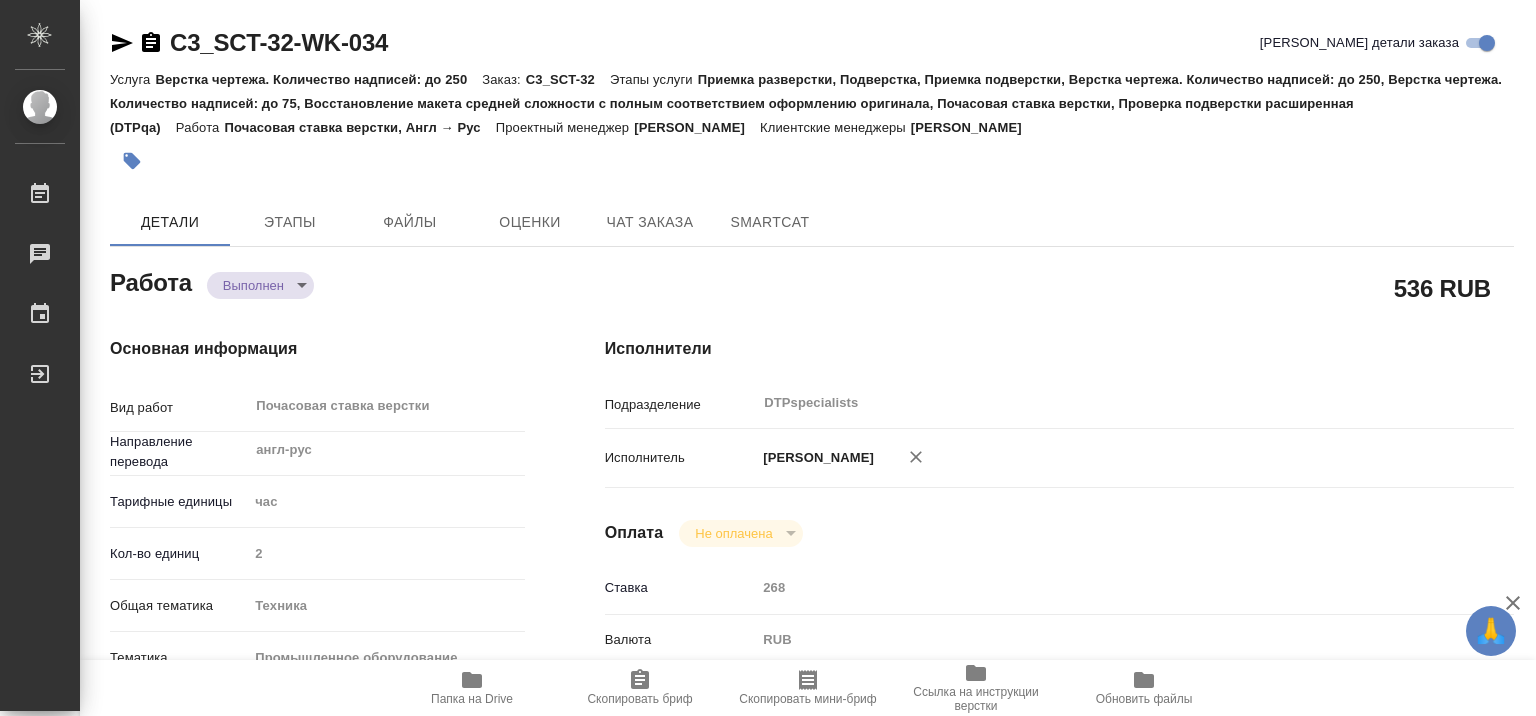 type on "x" 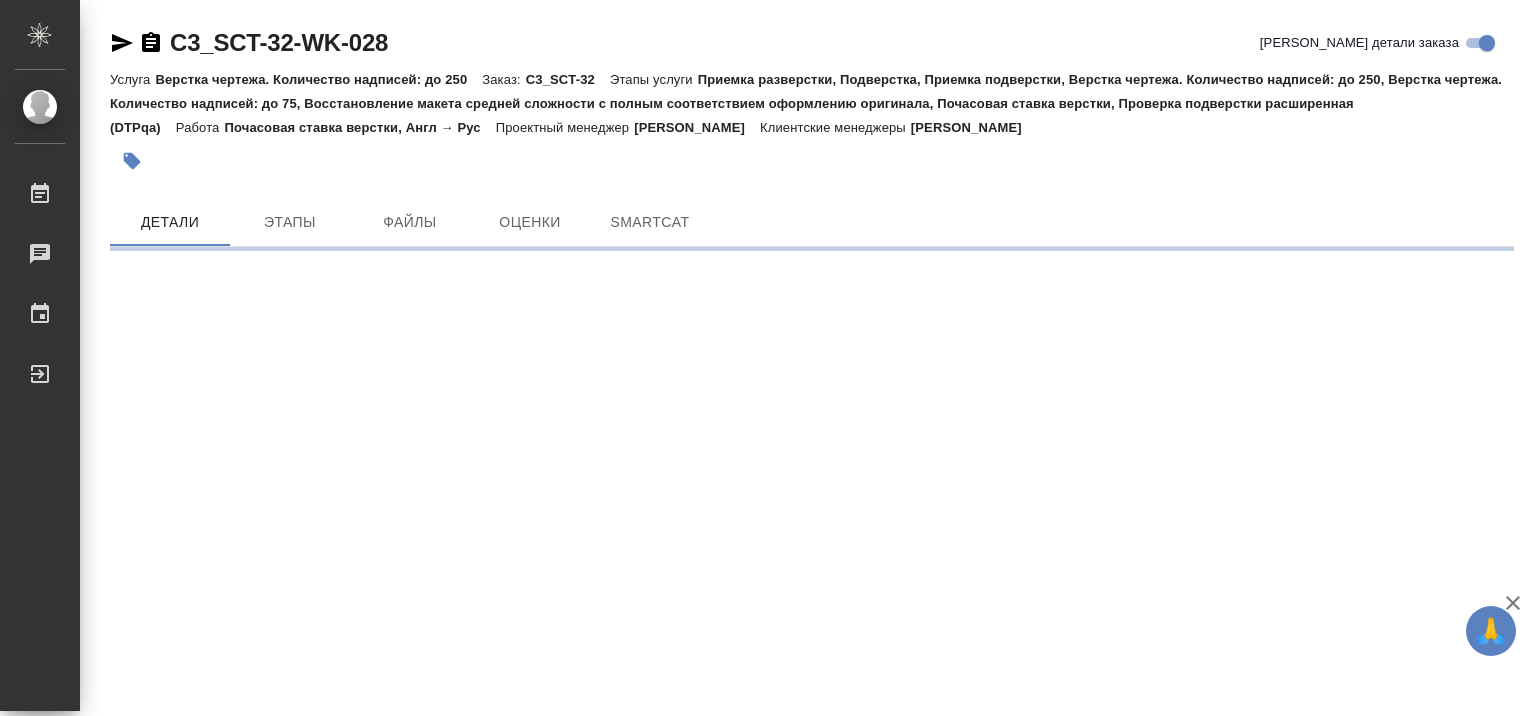 scroll, scrollTop: 0, scrollLeft: 0, axis: both 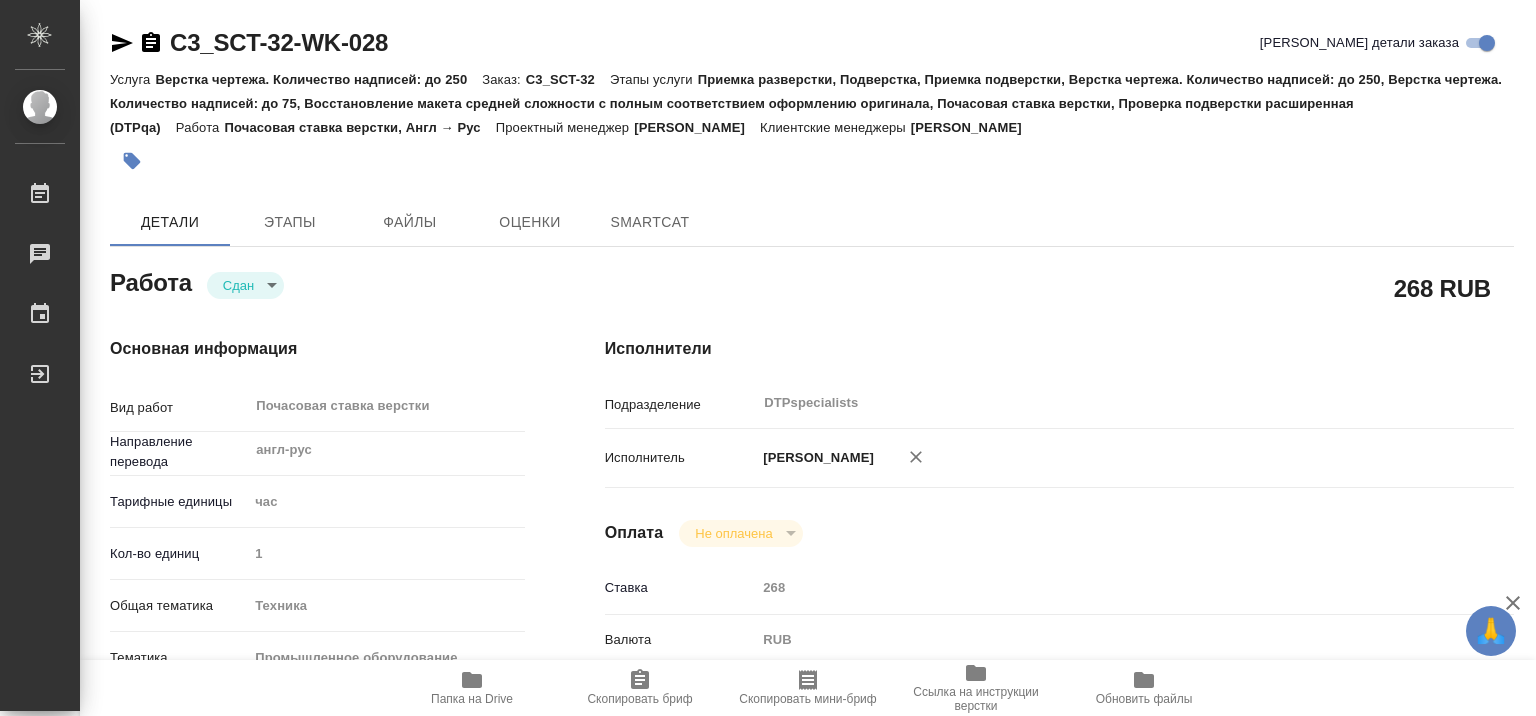 type on "x" 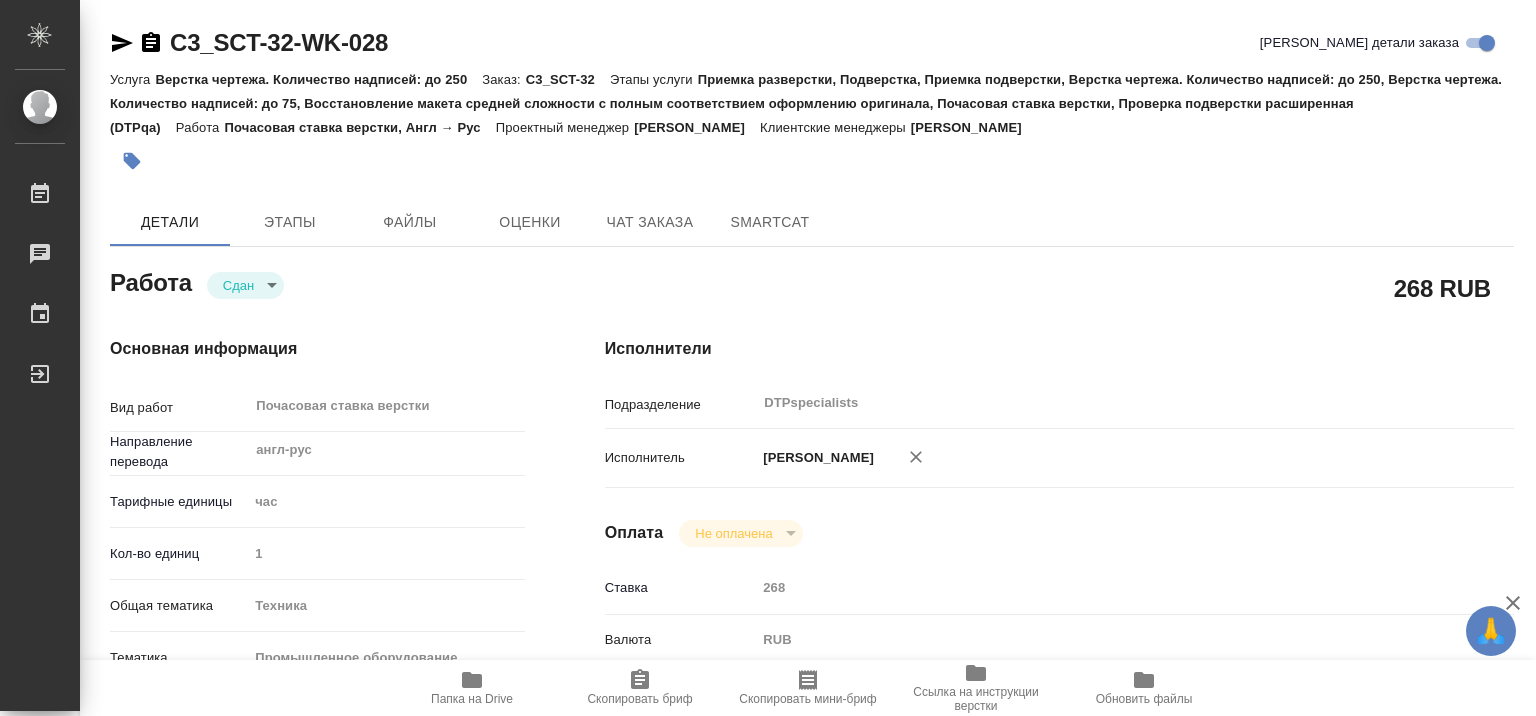type on "x" 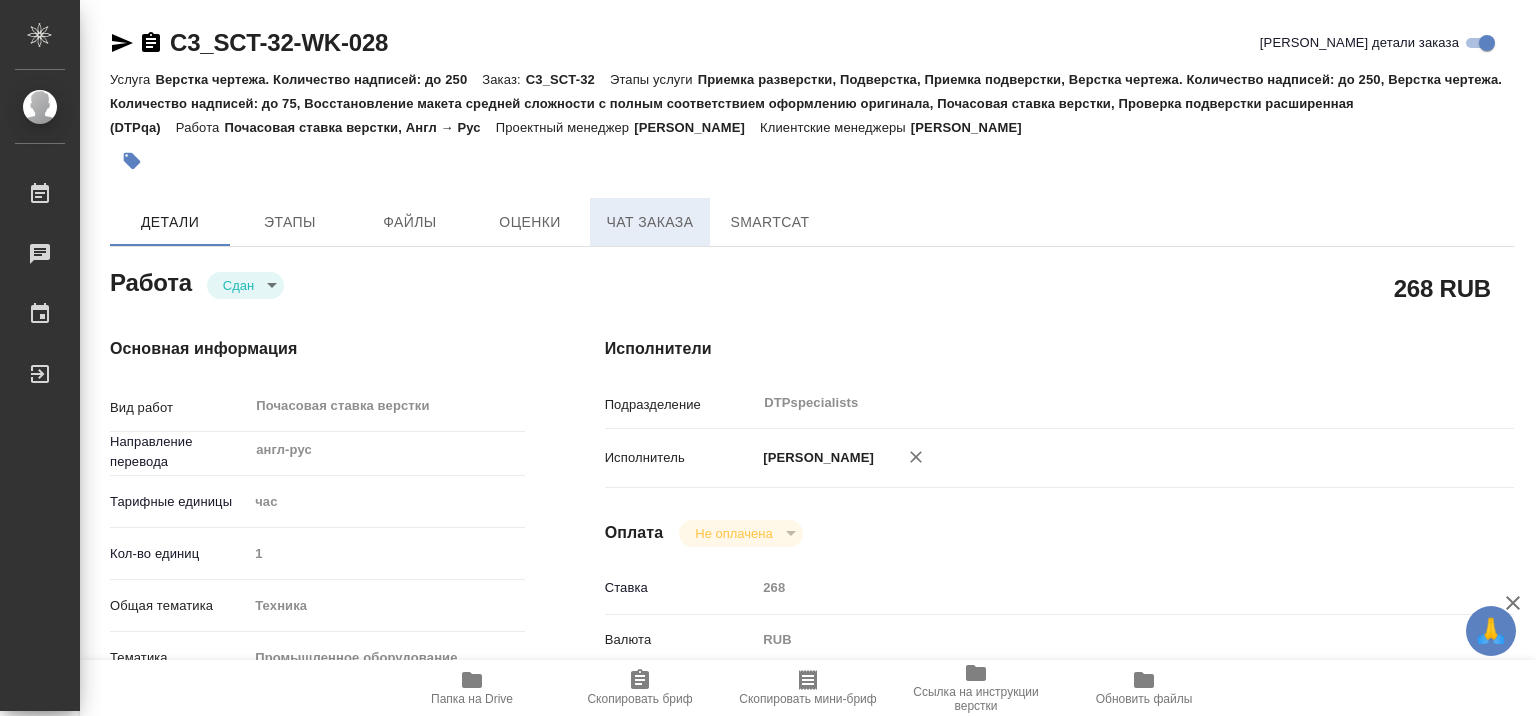 click on "Чат заказа" at bounding box center (650, 222) 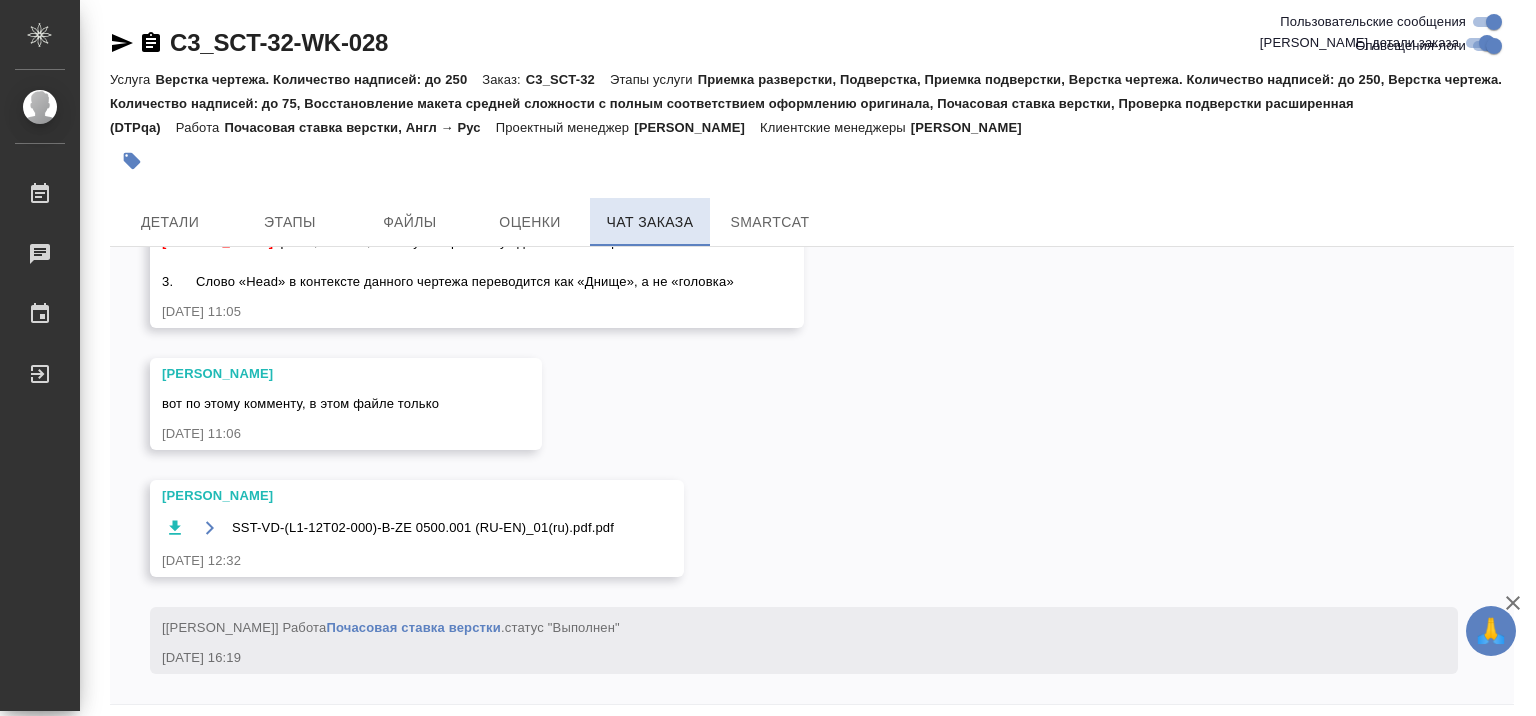 scroll, scrollTop: 38888, scrollLeft: 0, axis: vertical 